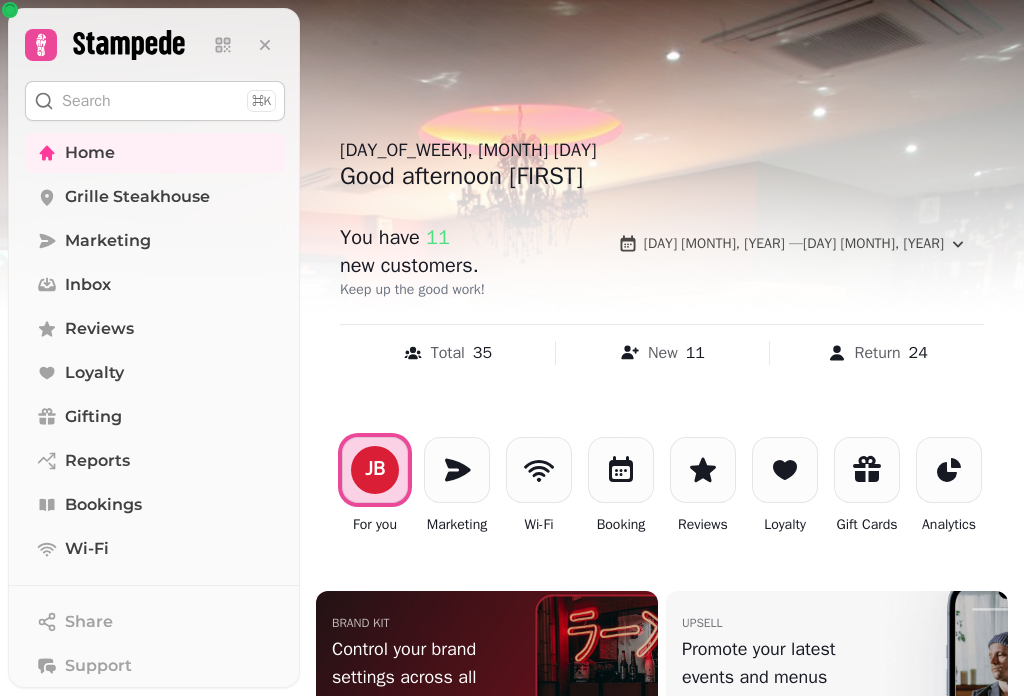 scroll, scrollTop: 0, scrollLeft: 0, axis: both 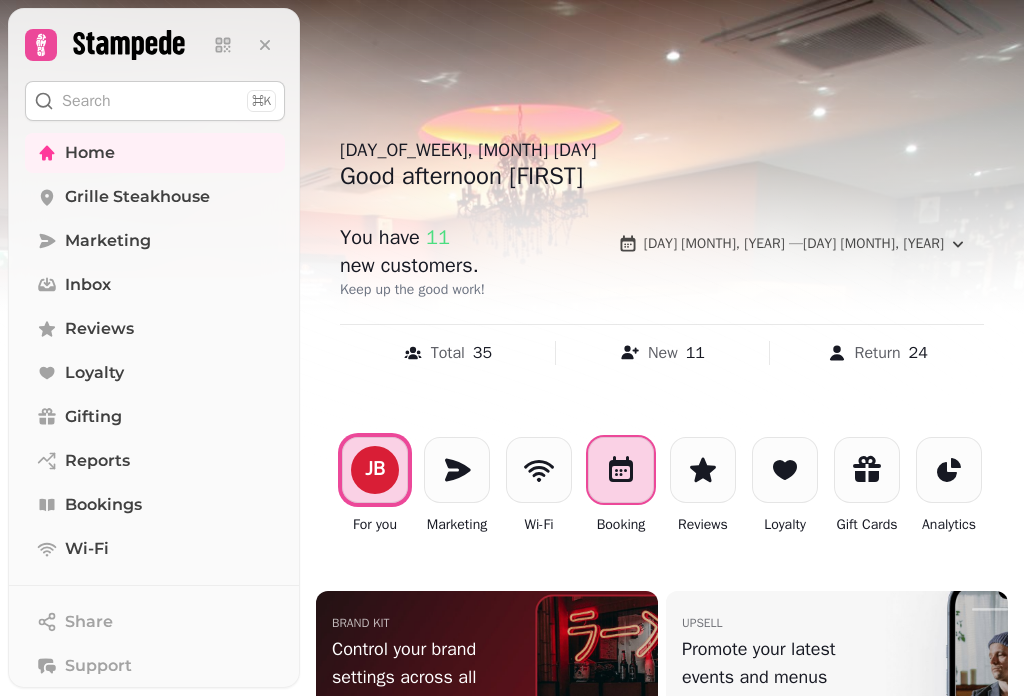 click 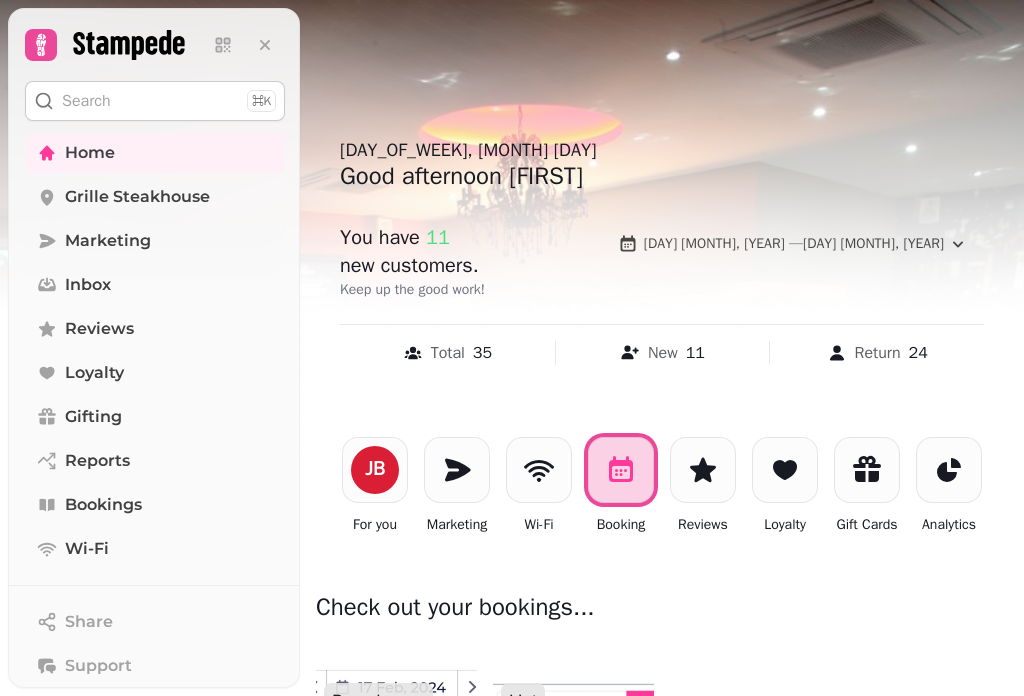 scroll, scrollTop: 200, scrollLeft: 0, axis: vertical 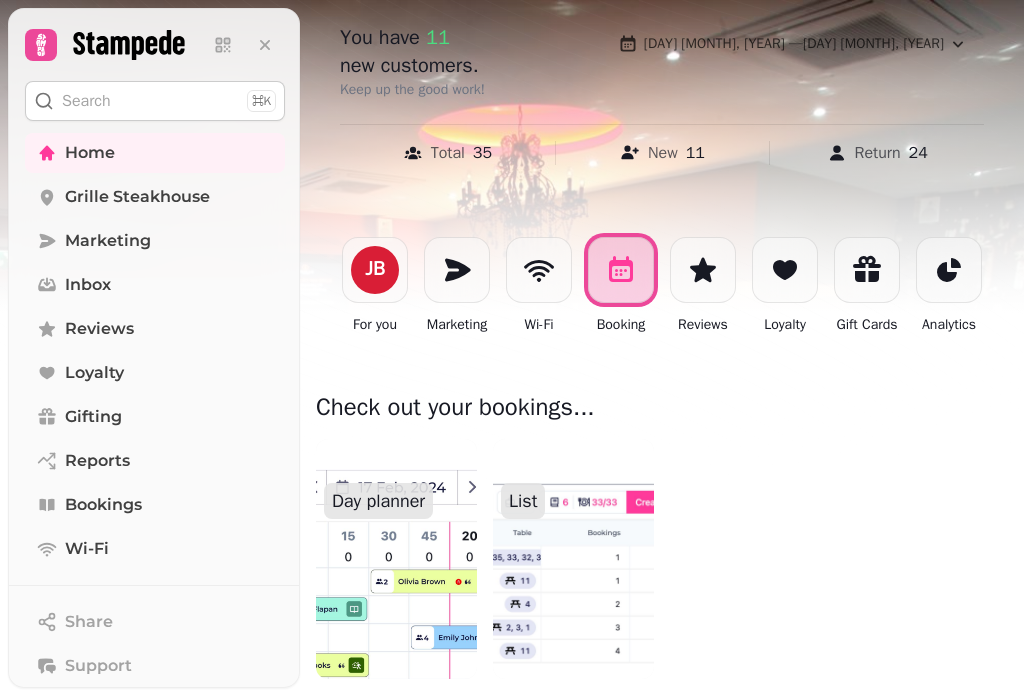 click at bounding box center (396, 559) 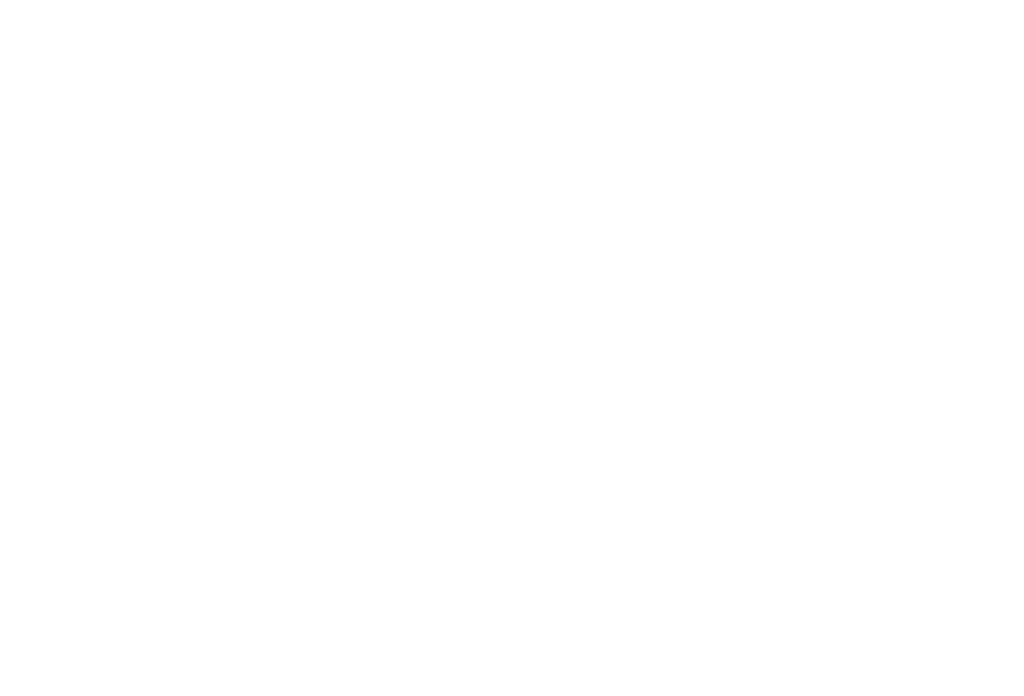 scroll, scrollTop: 0, scrollLeft: 0, axis: both 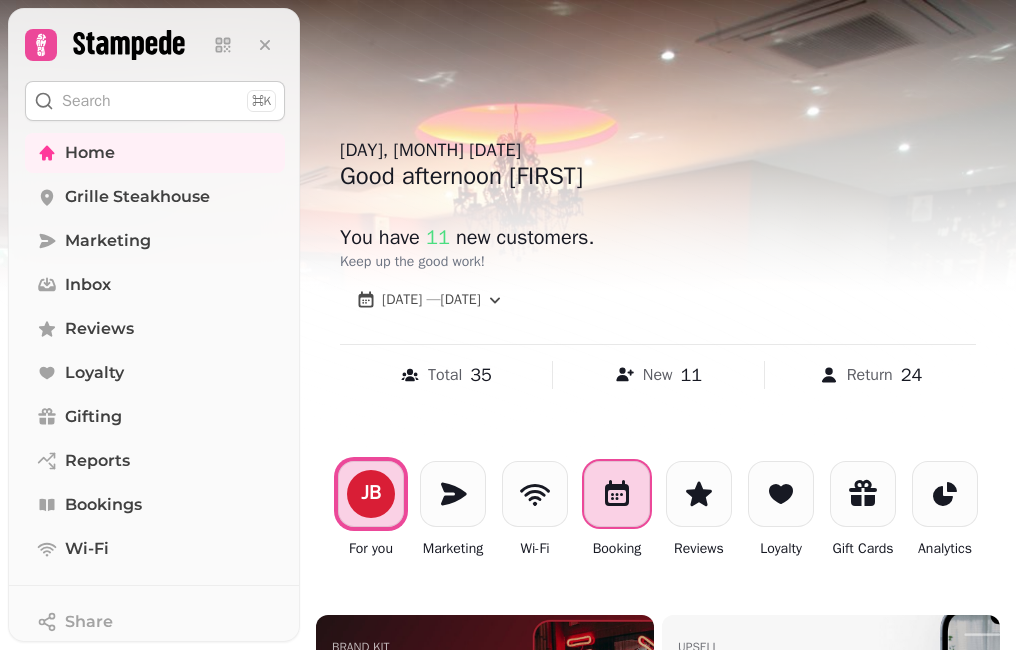 click 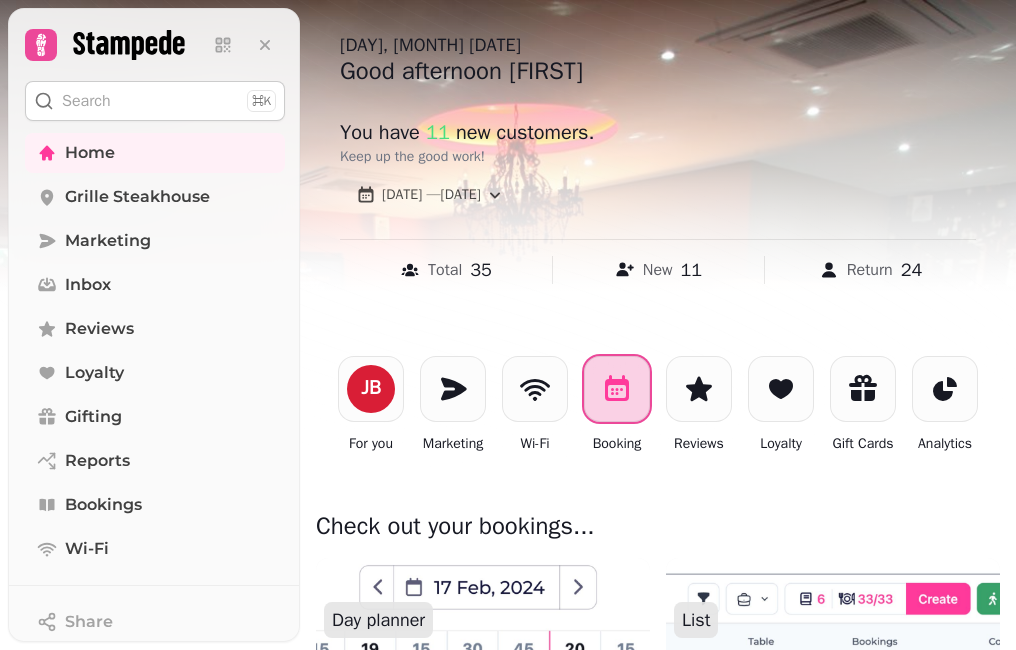 scroll, scrollTop: 300, scrollLeft: 0, axis: vertical 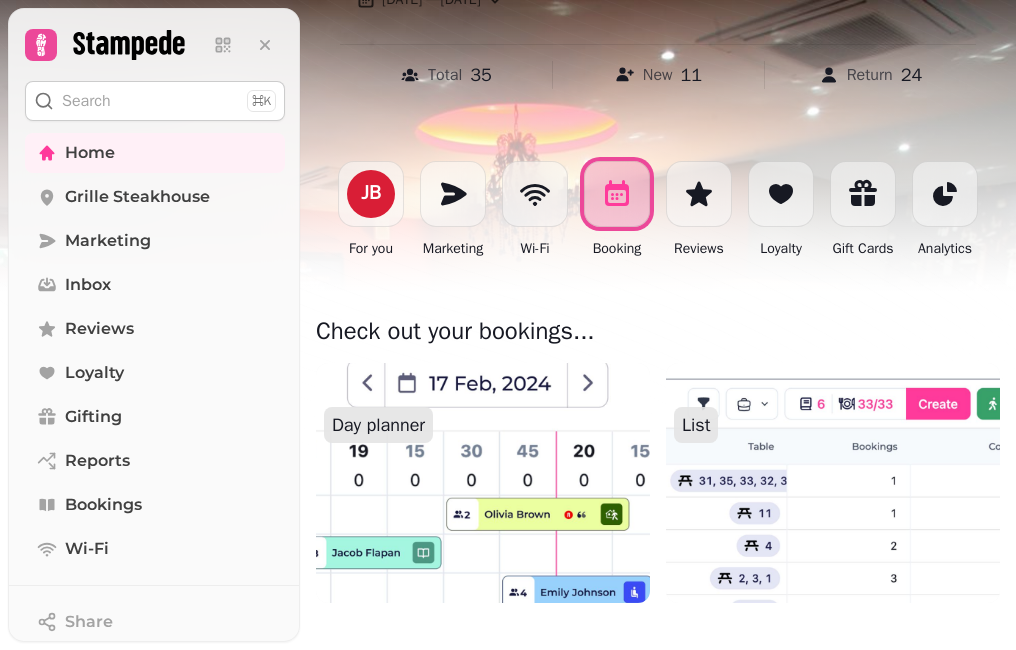 click at bounding box center [482, 483] 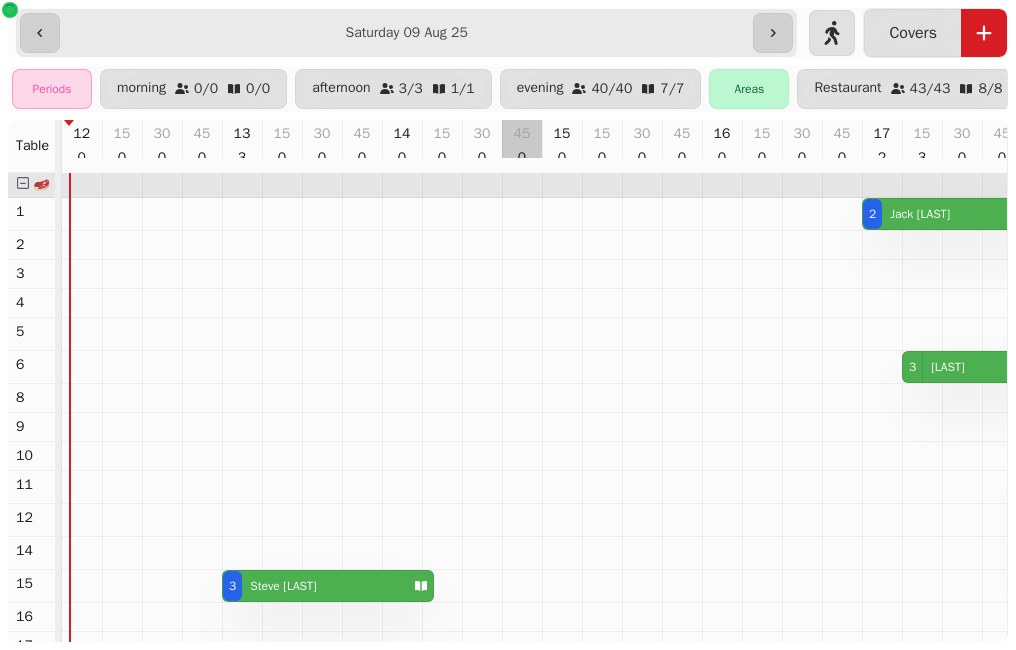scroll, scrollTop: 0, scrollLeft: 10, axis: horizontal 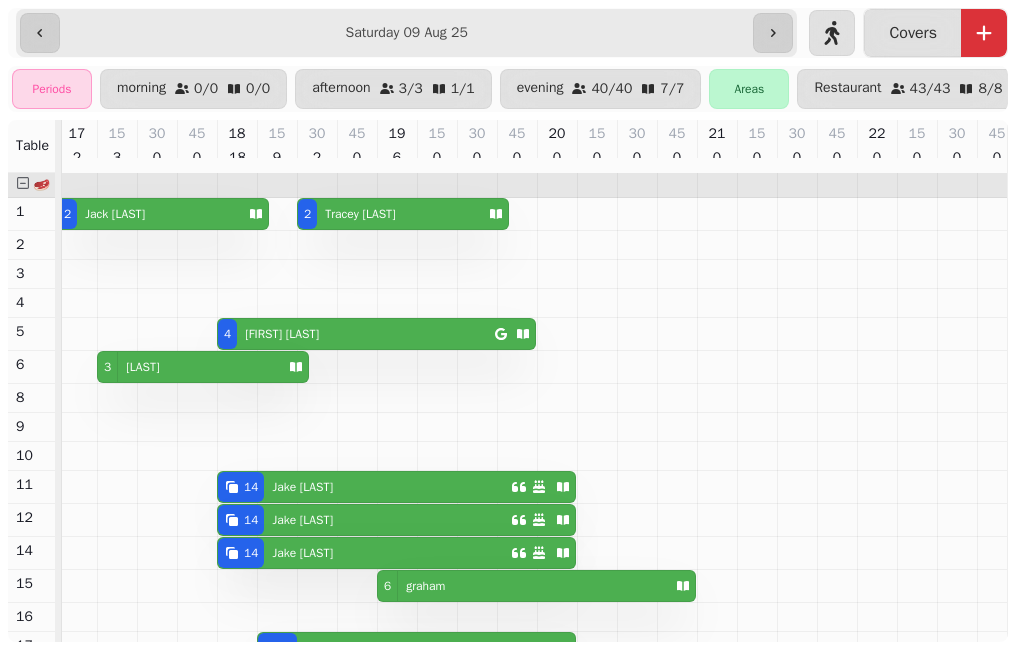 click 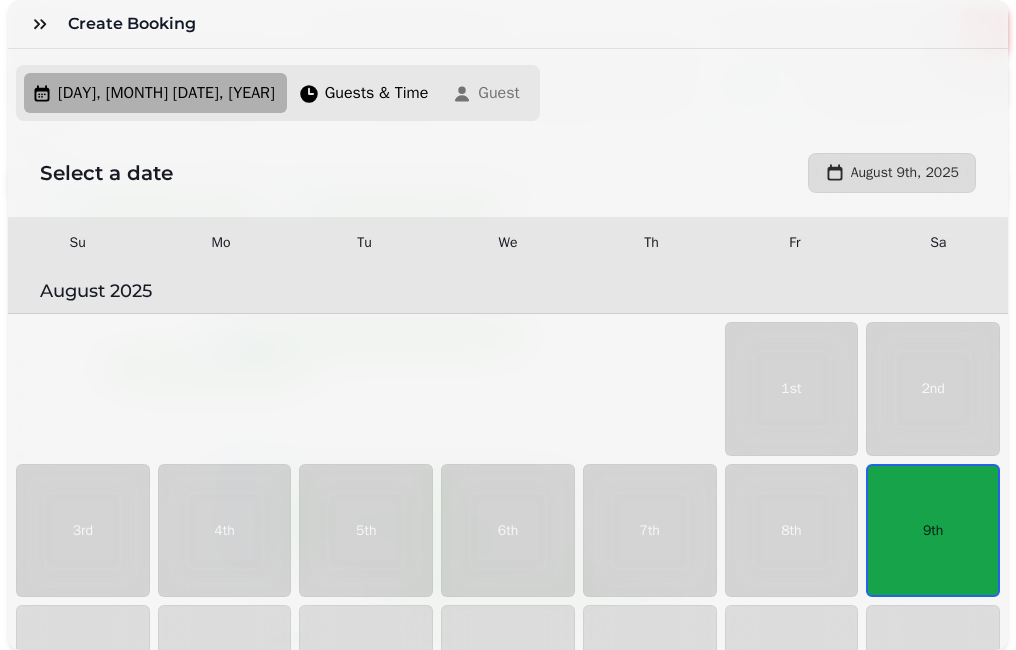 scroll, scrollTop: 113, scrollLeft: 0, axis: vertical 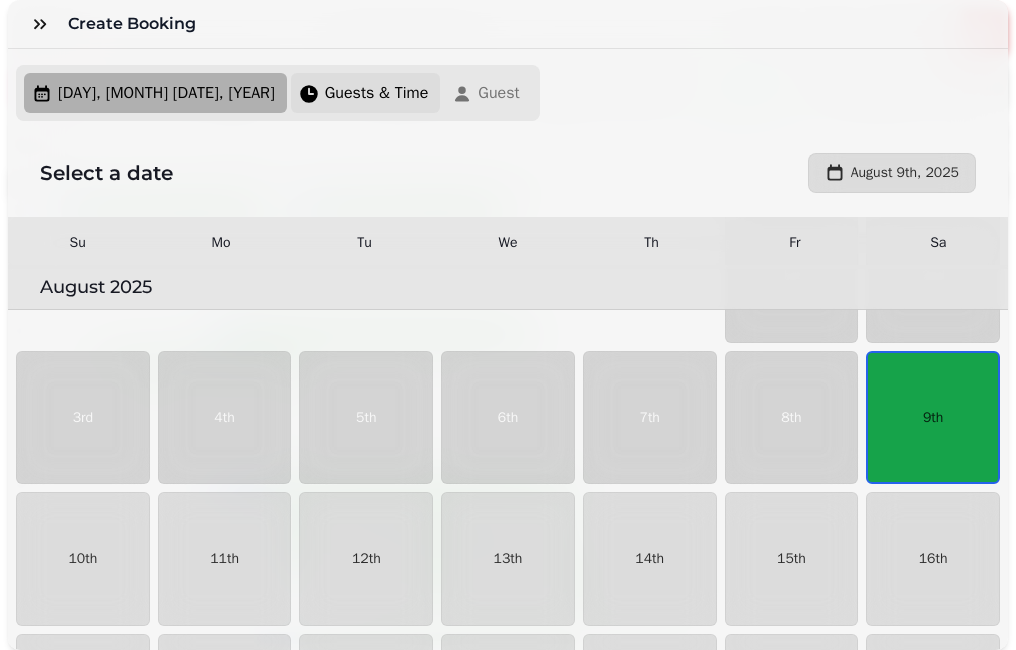 click on "Guests & Time" at bounding box center (377, 93) 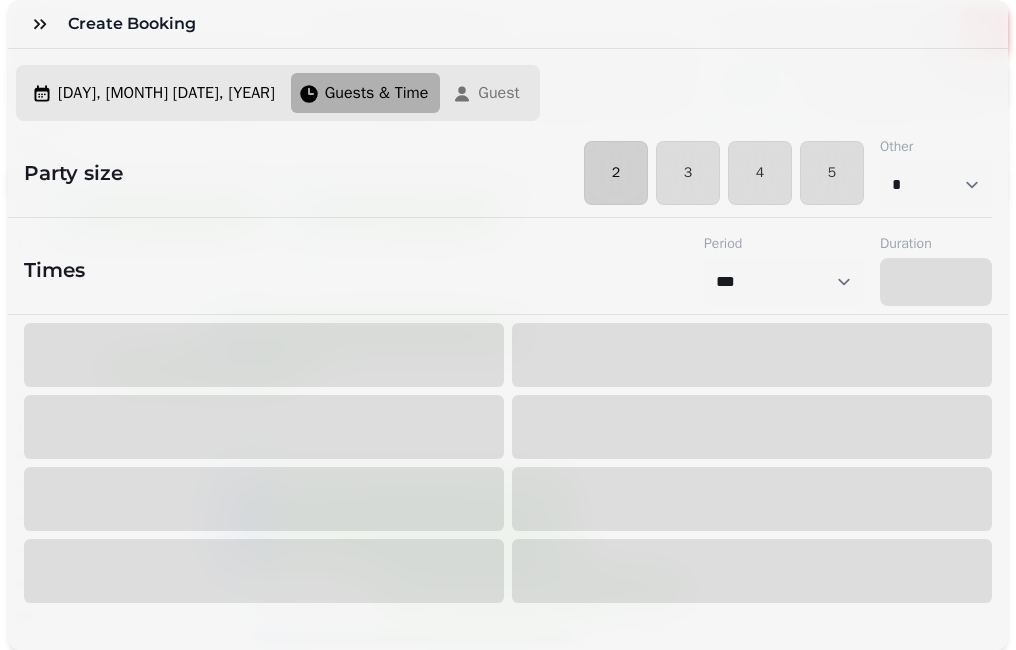 click on "2" at bounding box center (616, 173) 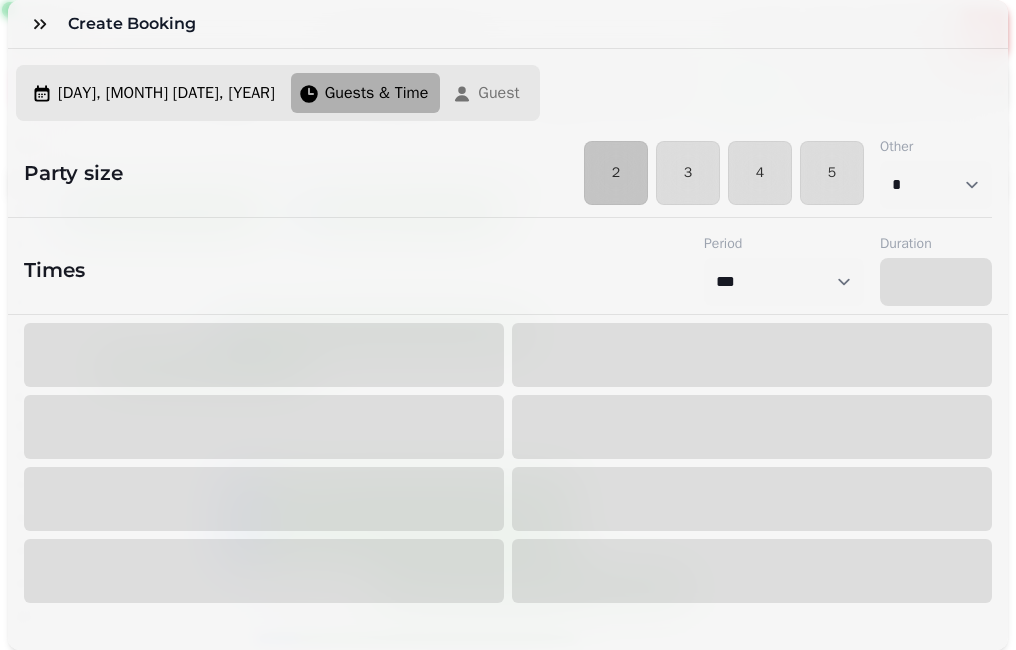 select on "*" 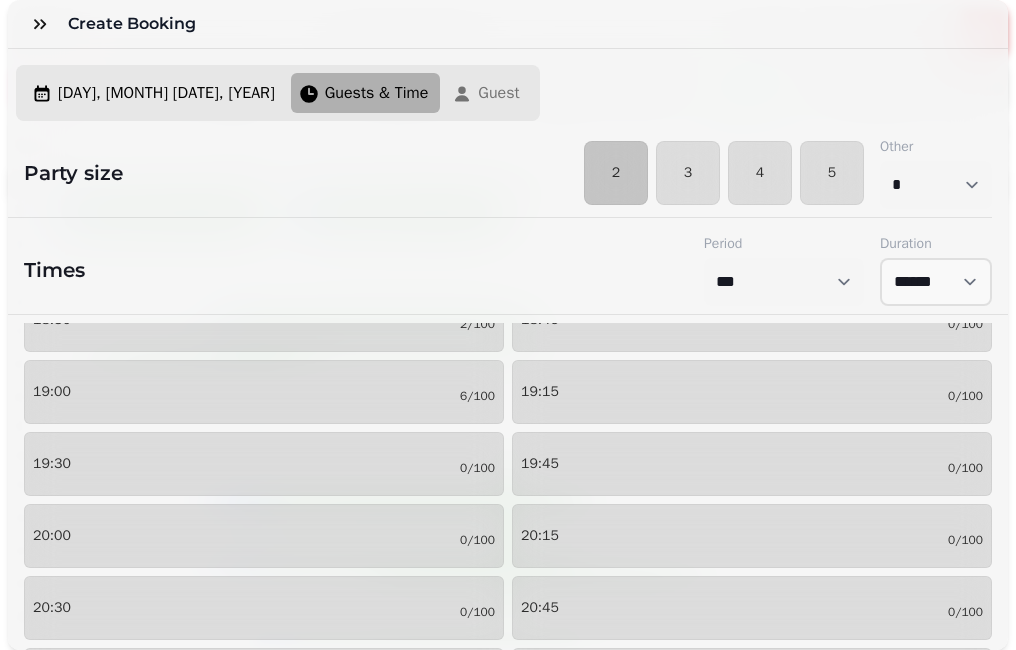 scroll, scrollTop: 900, scrollLeft: 0, axis: vertical 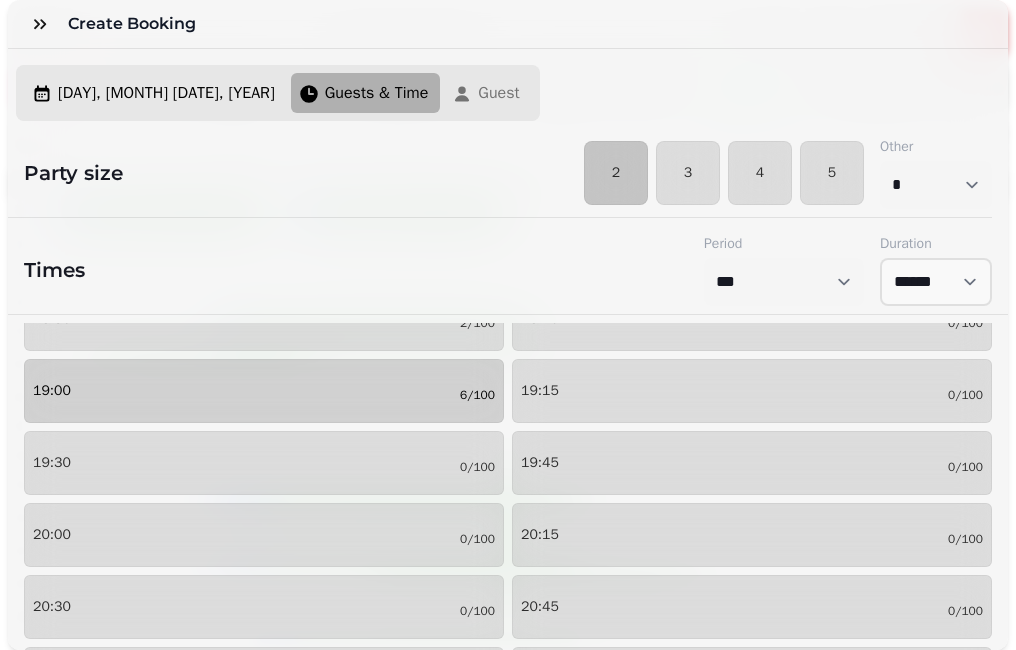 click on "19:00 6/100" at bounding box center (264, 391) 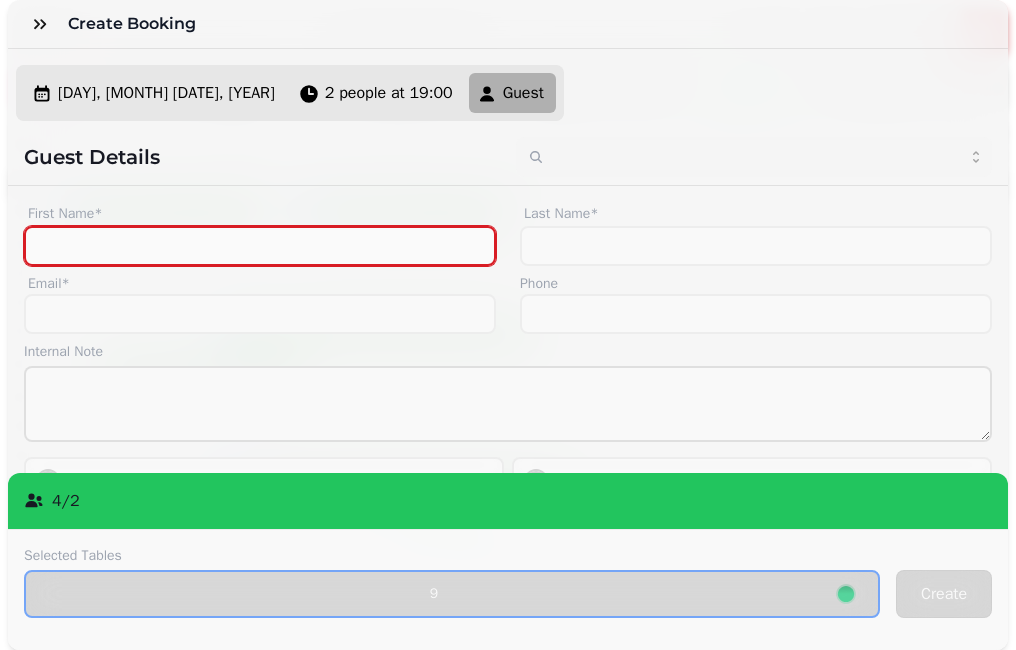 click on "First Name*" at bounding box center (260, 246) 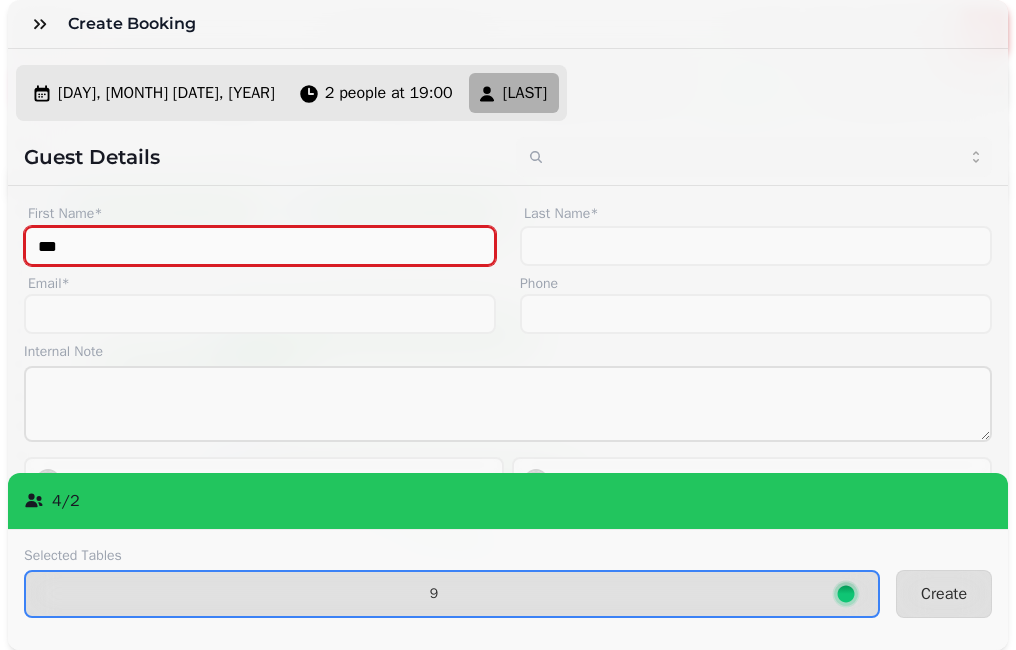 type on "***" 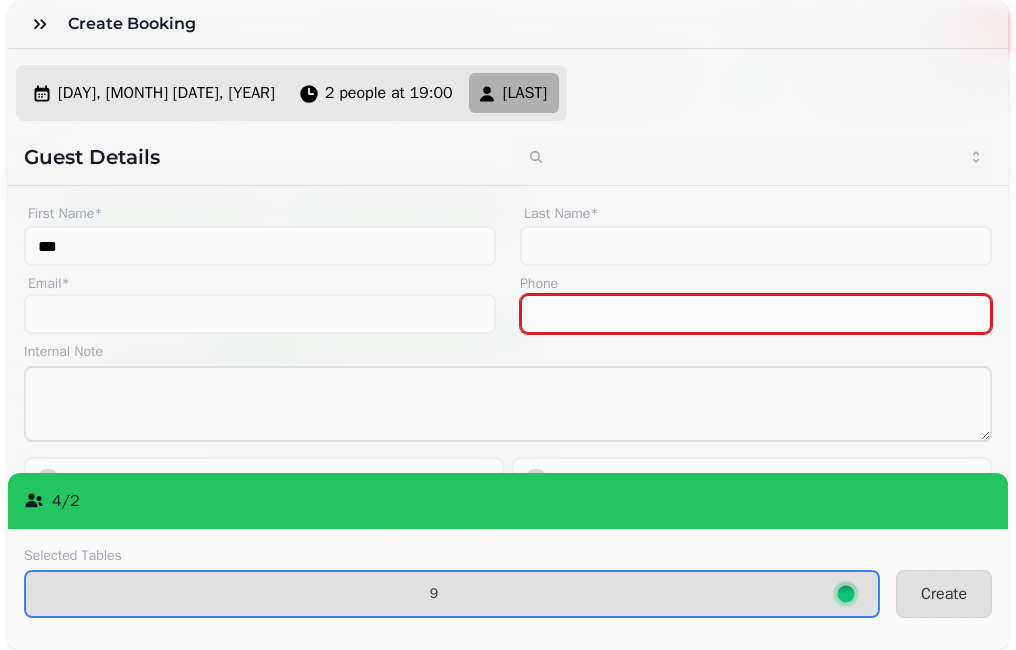 click on "Phone" at bounding box center (756, 314) 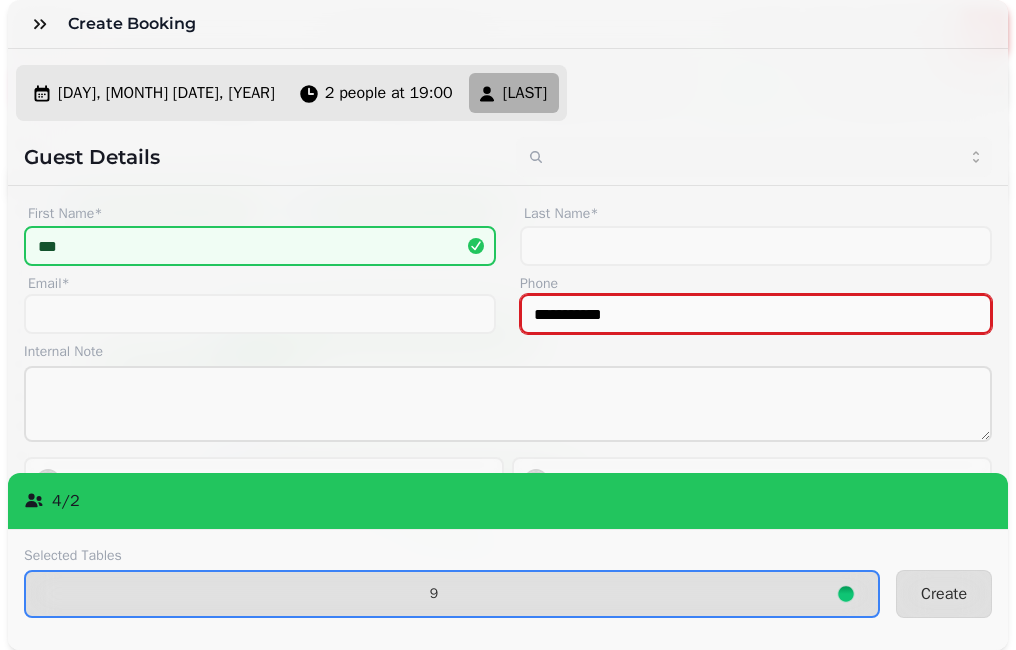click on "**********" at bounding box center (756, 314) 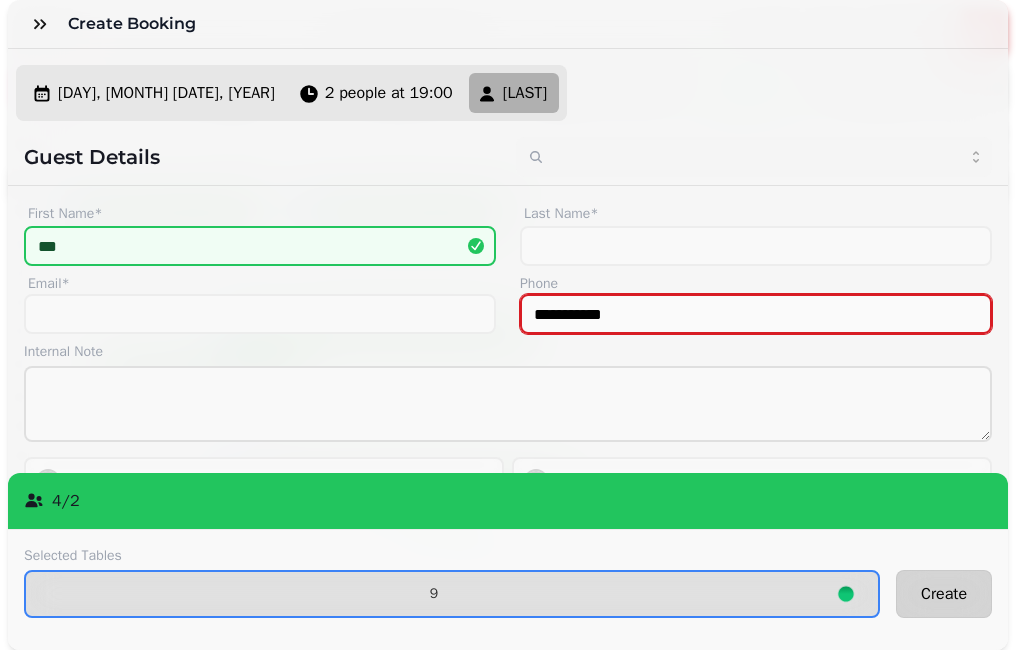 type on "**********" 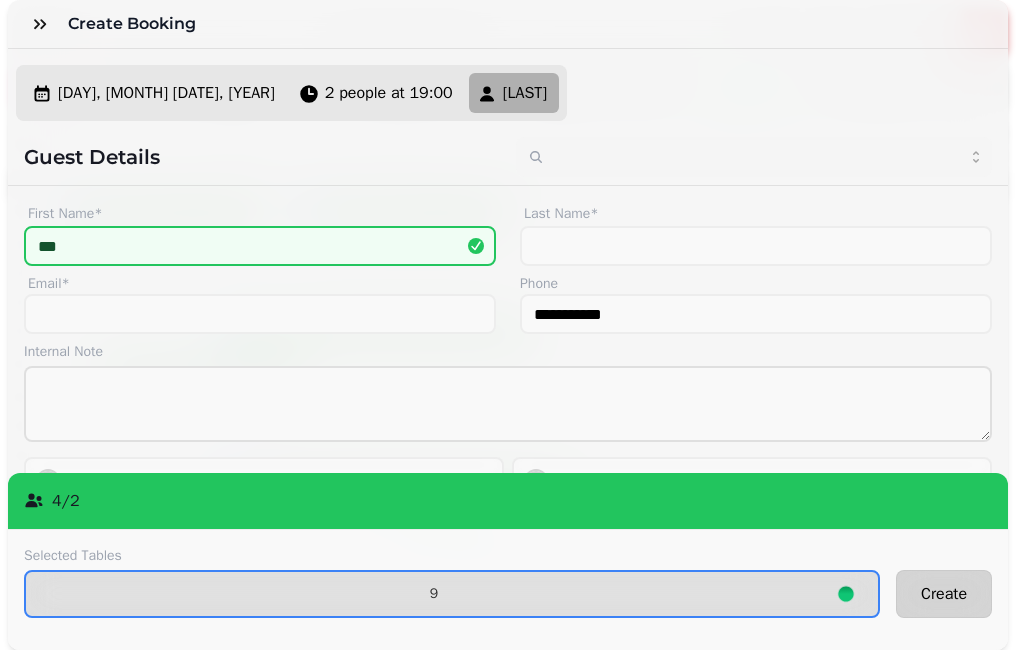click on "Create" at bounding box center [944, 594] 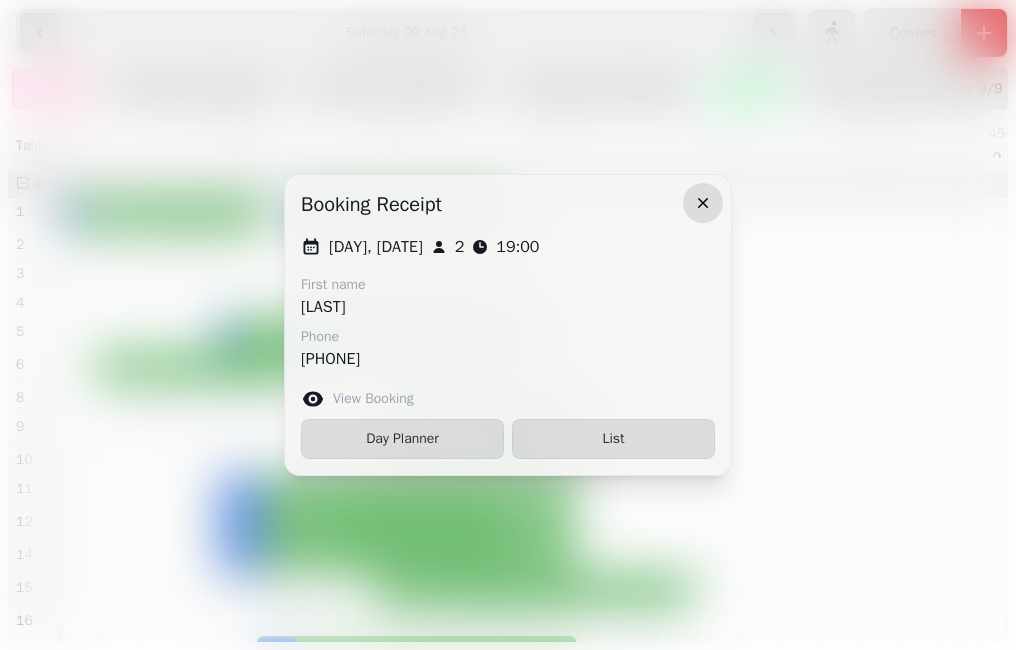 click 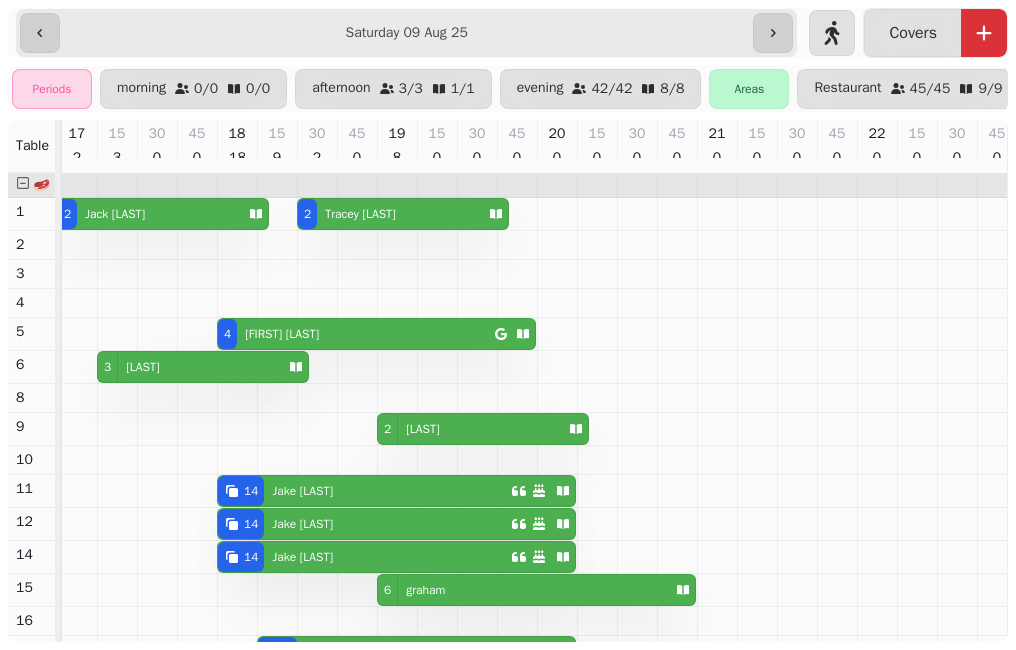 click 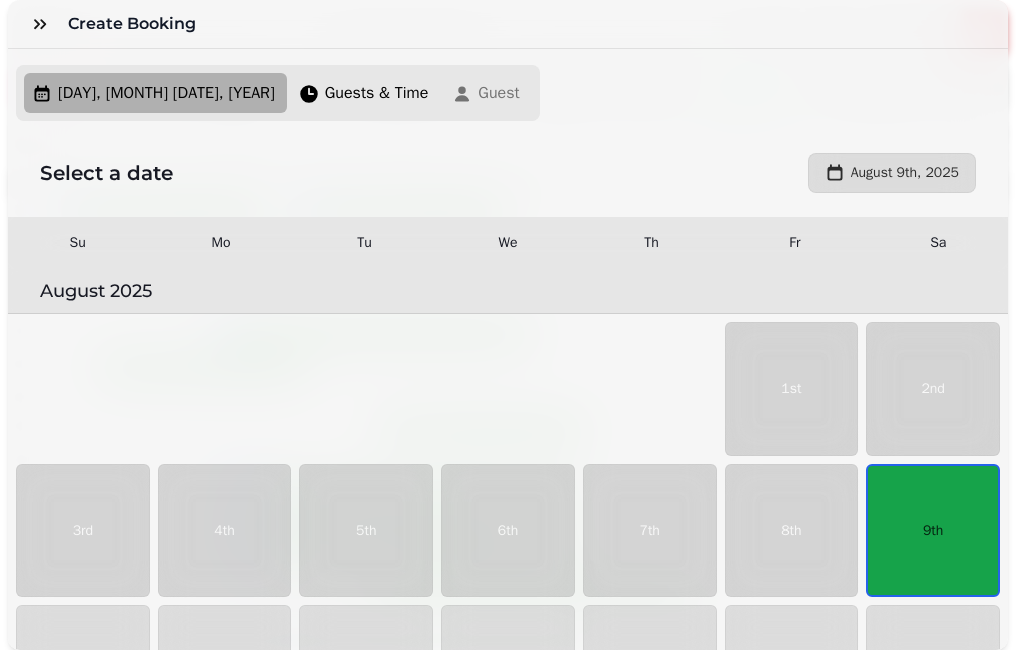 scroll, scrollTop: 113, scrollLeft: 0, axis: vertical 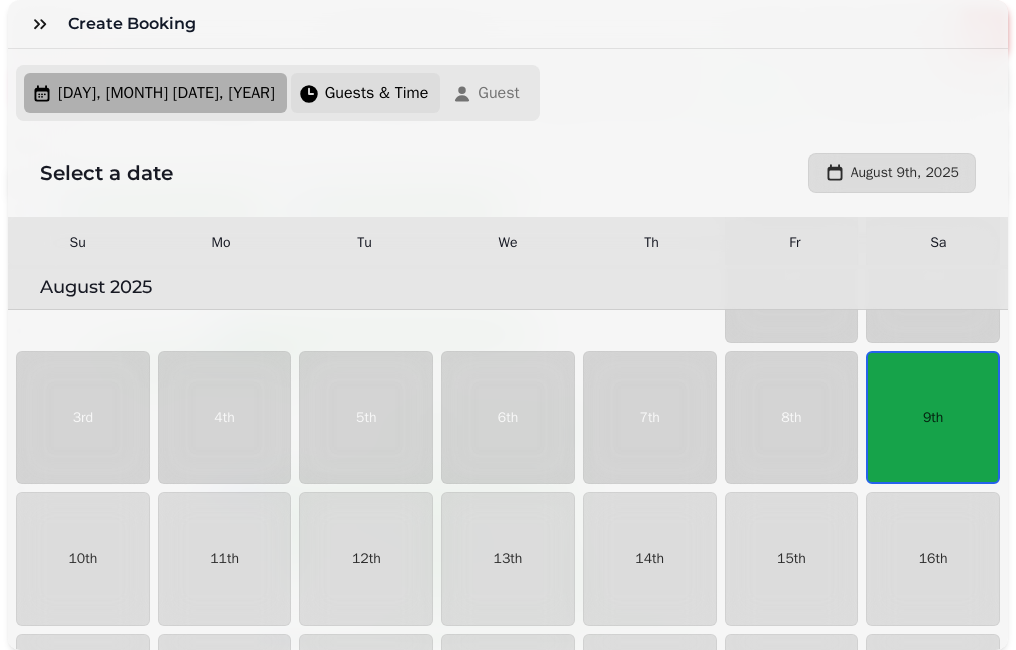 click on "Guests & Time" at bounding box center (377, 93) 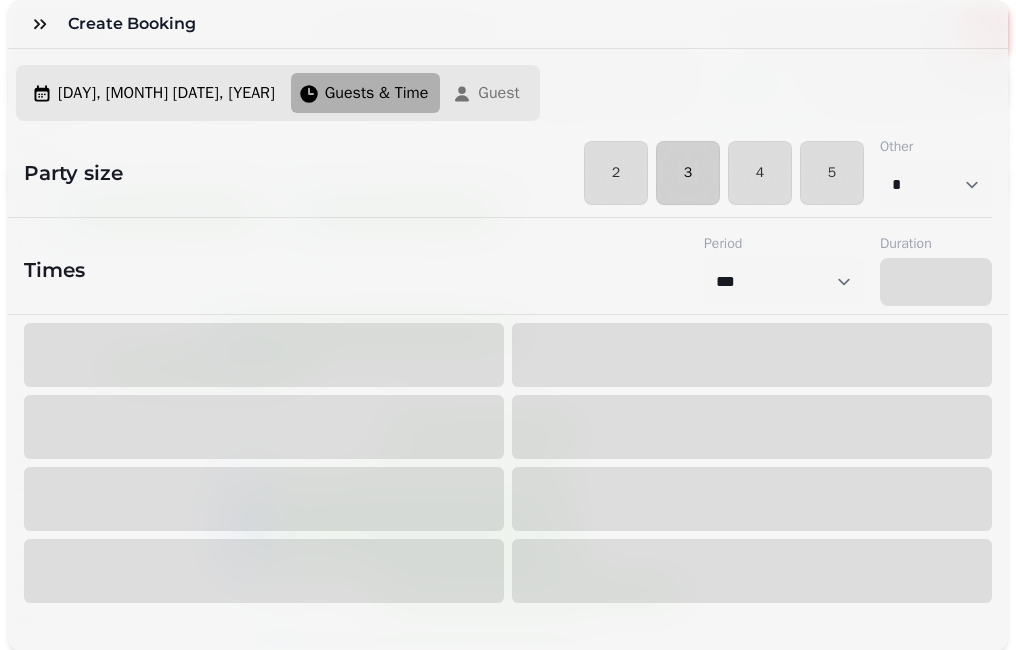 click on "3" at bounding box center [688, 173] 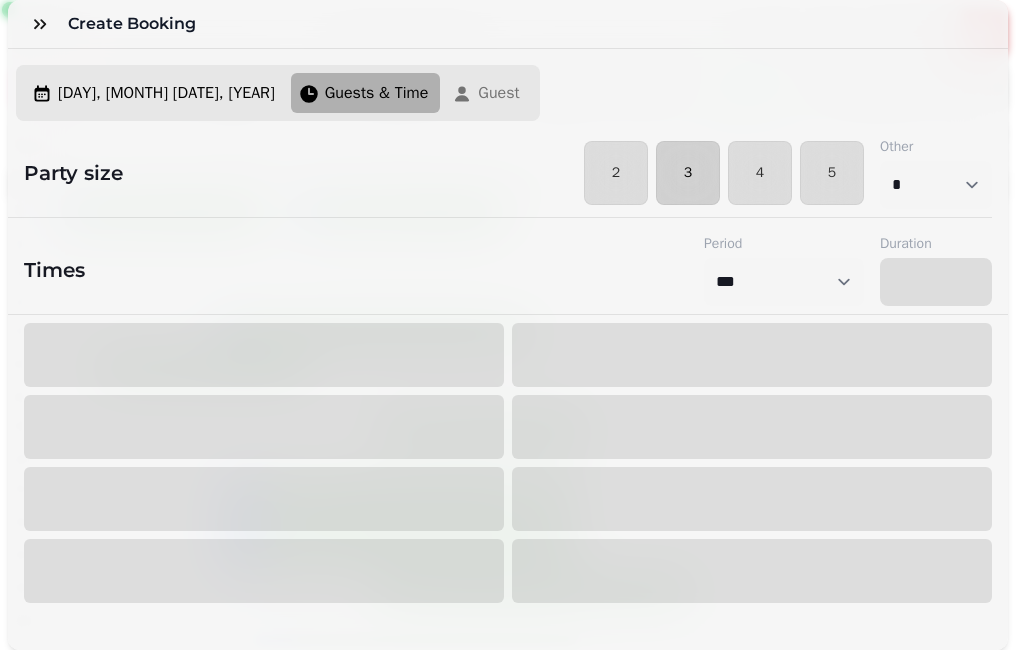 select on "*" 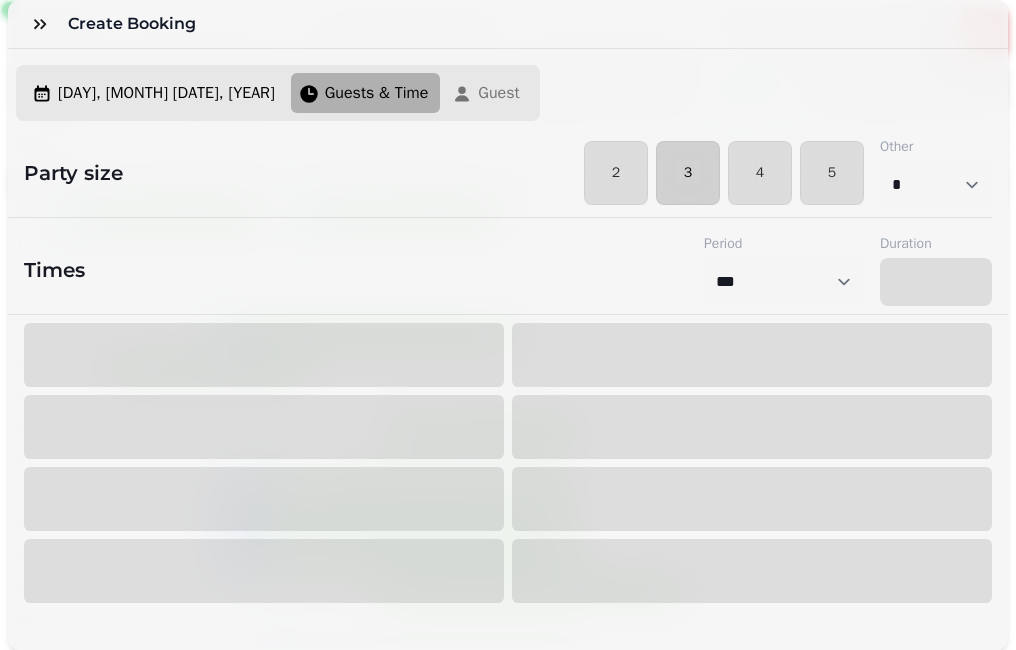 select on "****" 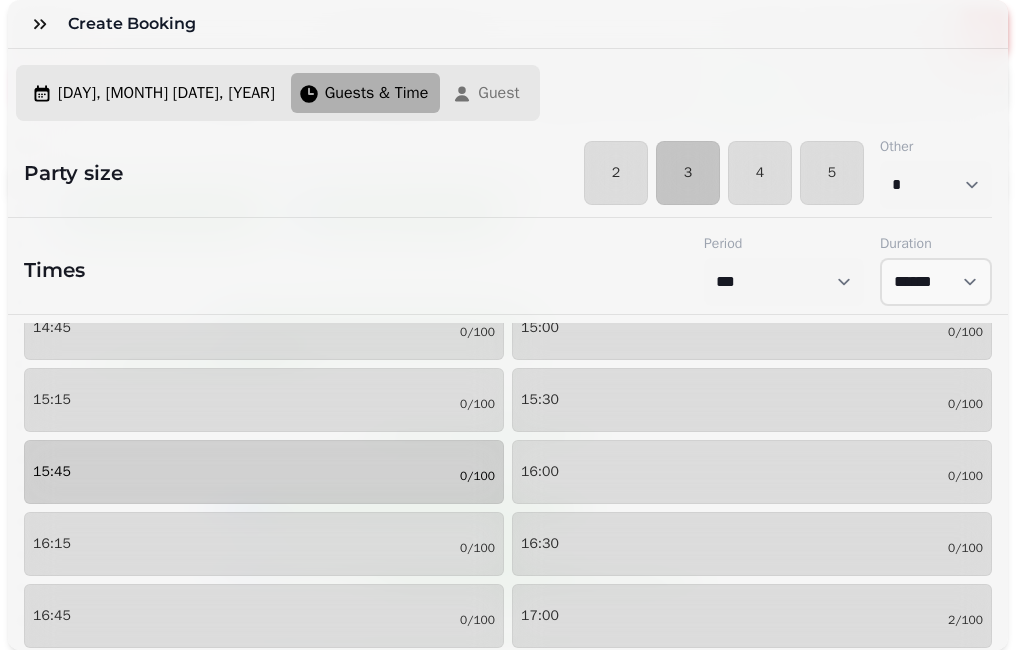 scroll, scrollTop: 515, scrollLeft: 0, axis: vertical 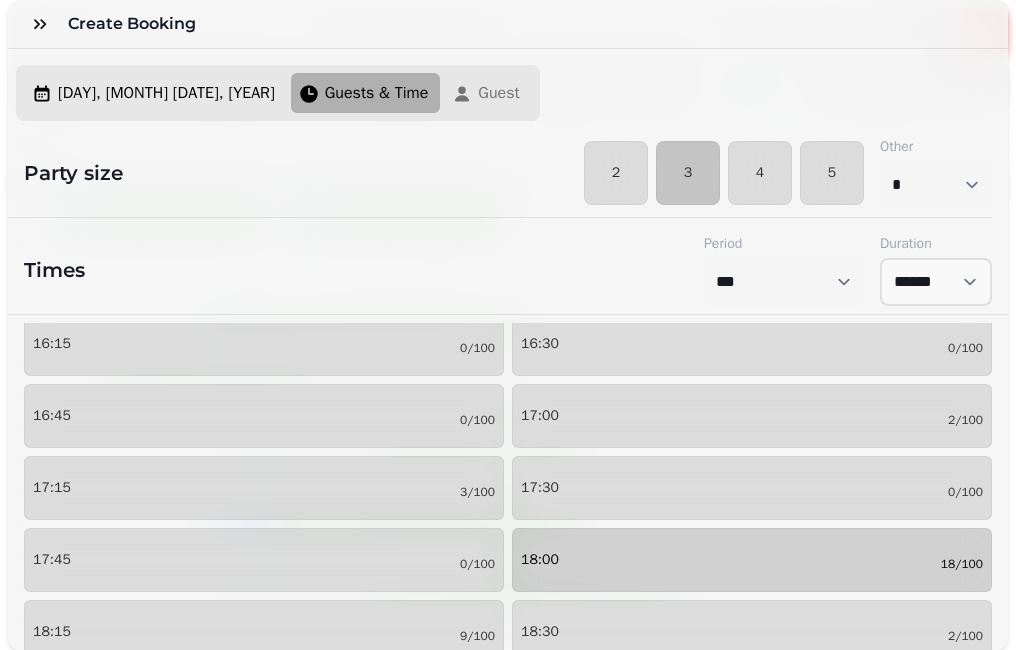 click on "[TIME] [DATE]" at bounding box center (752, 560) 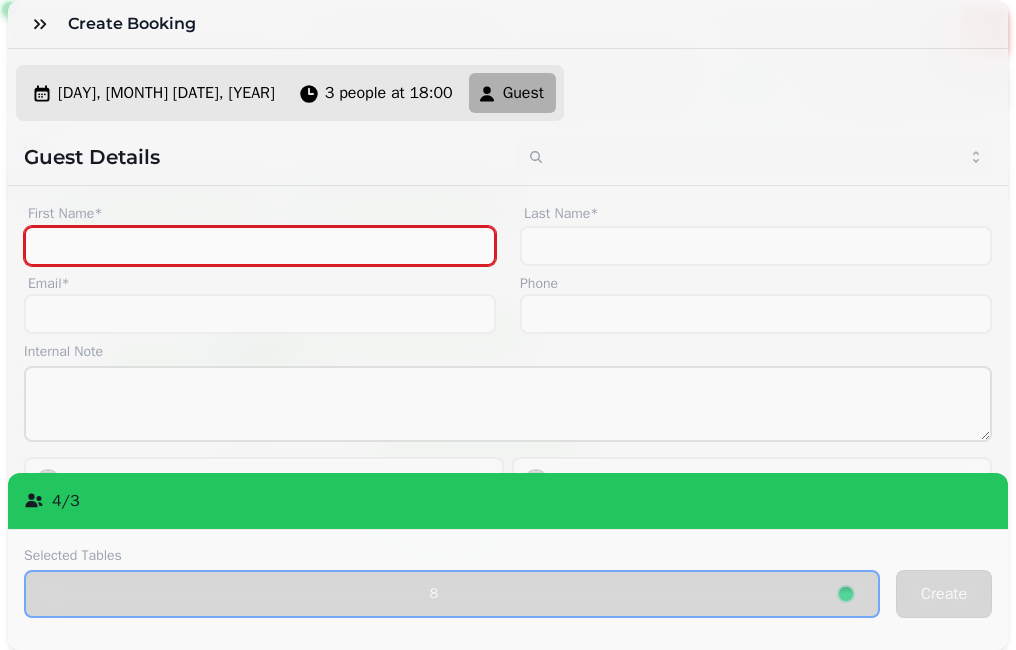click on "First Name*" at bounding box center [260, 246] 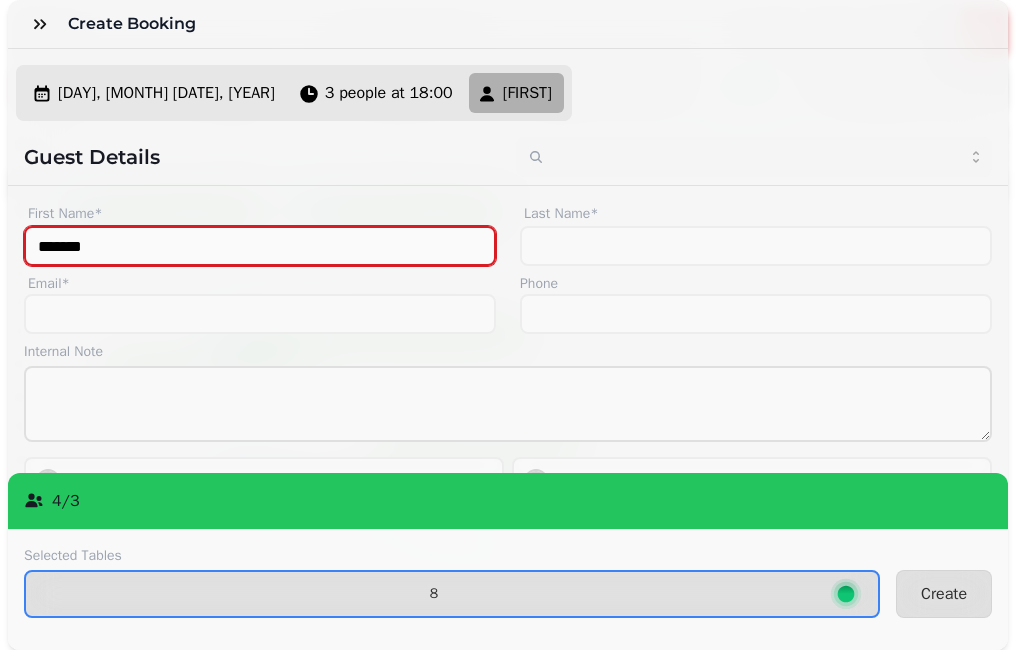 type on "*******" 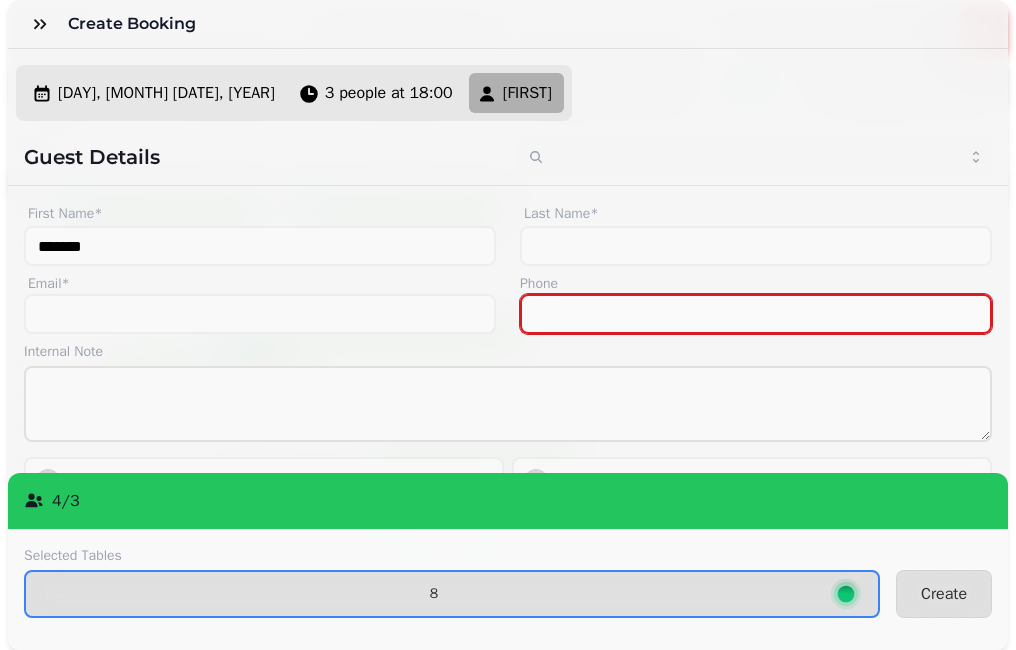 click on "Phone" at bounding box center (756, 314) 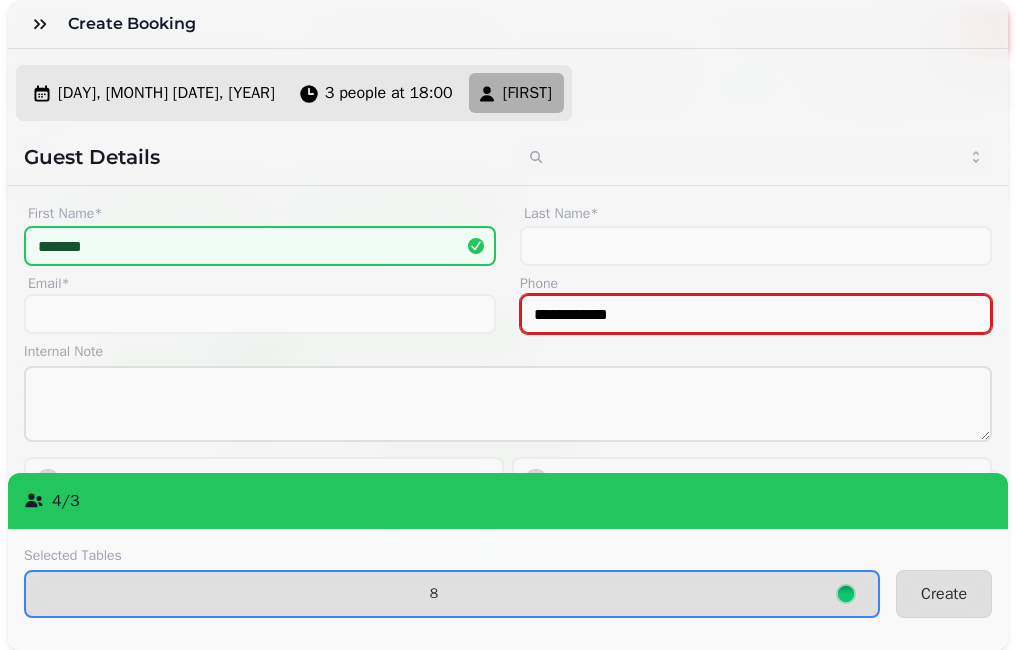 click on "**********" at bounding box center (756, 314) 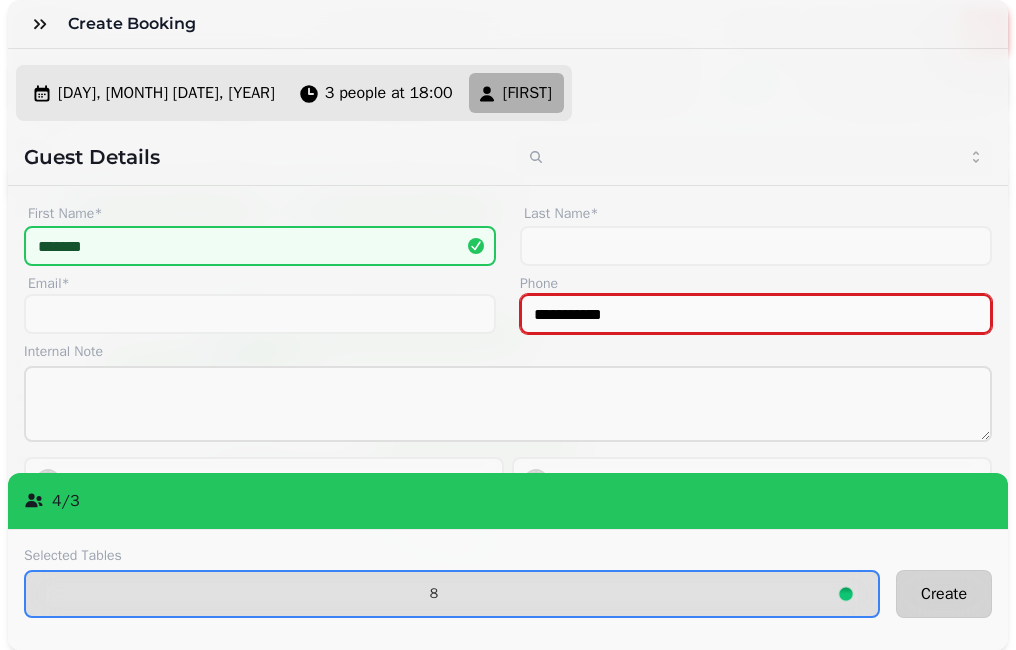 type on "**********" 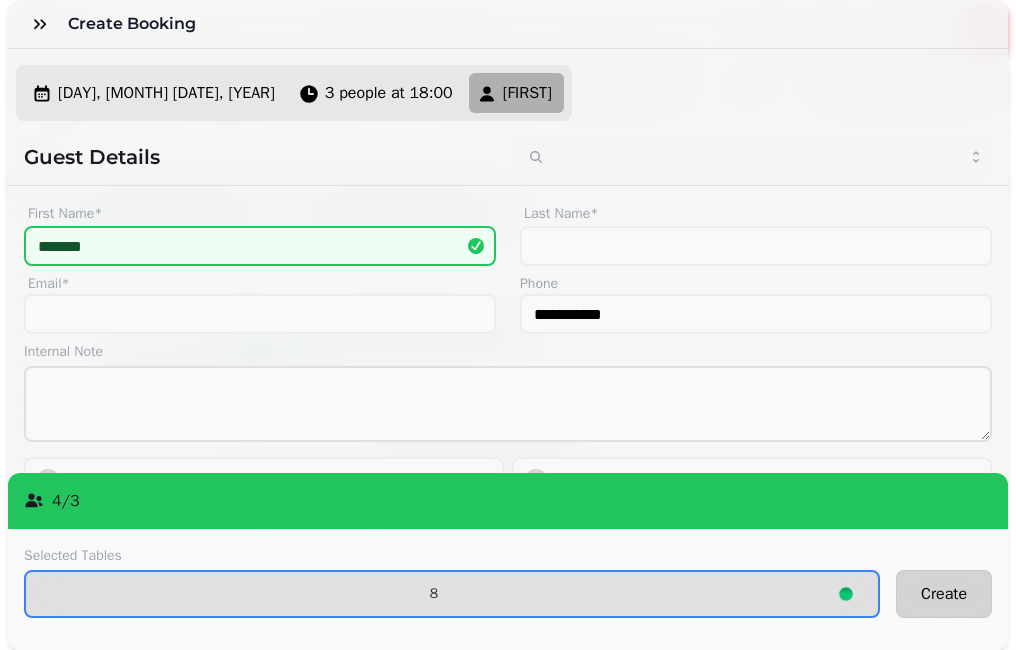 click on "Create" at bounding box center [944, 594] 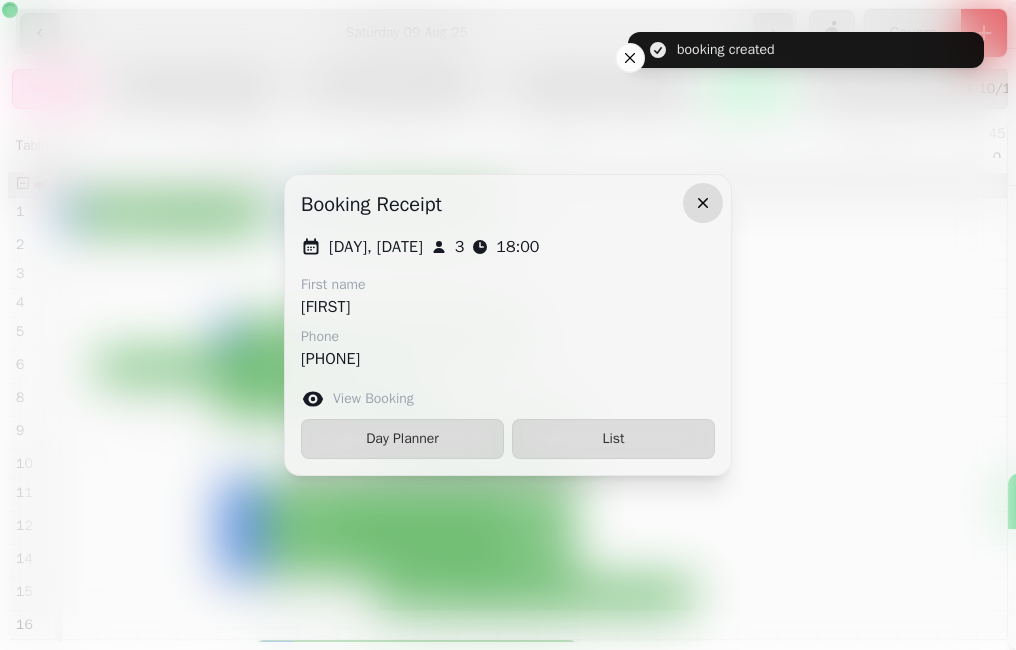 click 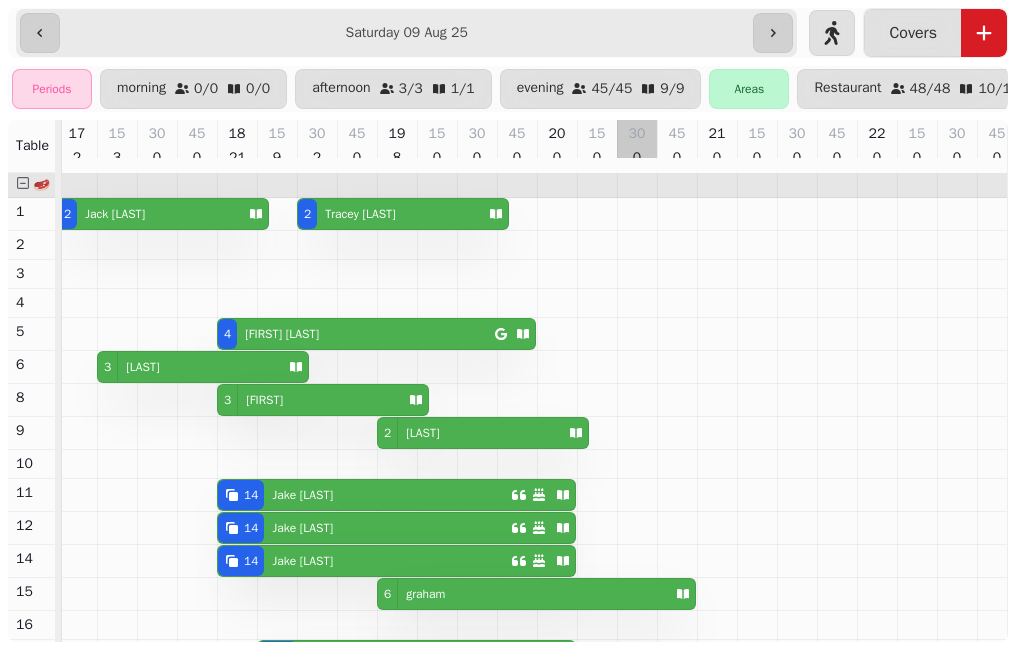scroll, scrollTop: 261, scrollLeft: 805, axis: both 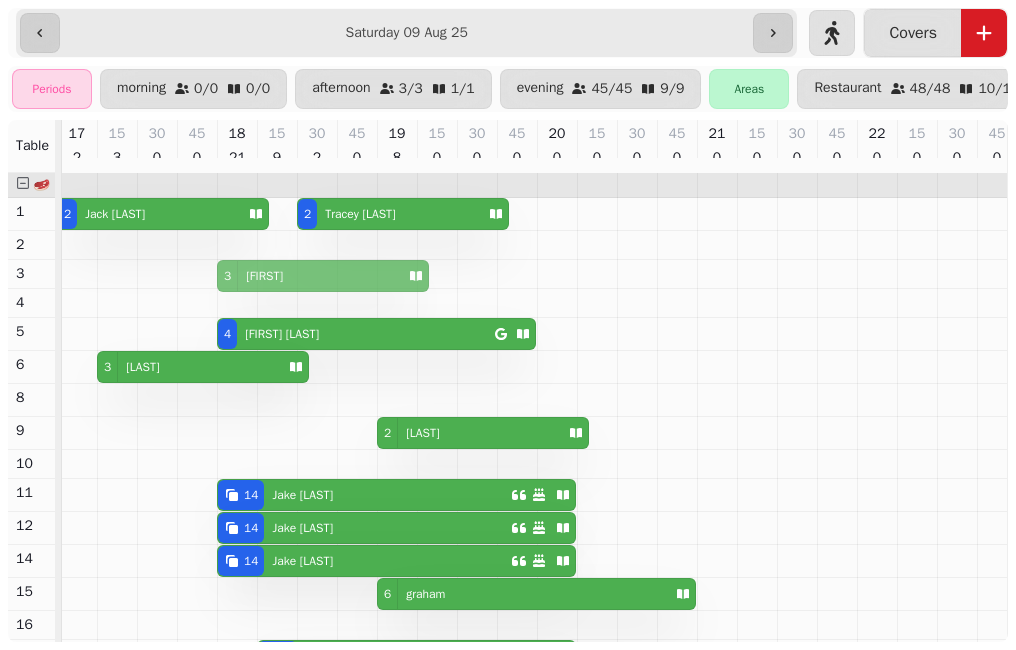 drag, startPoint x: 321, startPoint y: 411, endPoint x: 323, endPoint y: 297, distance: 114.01754 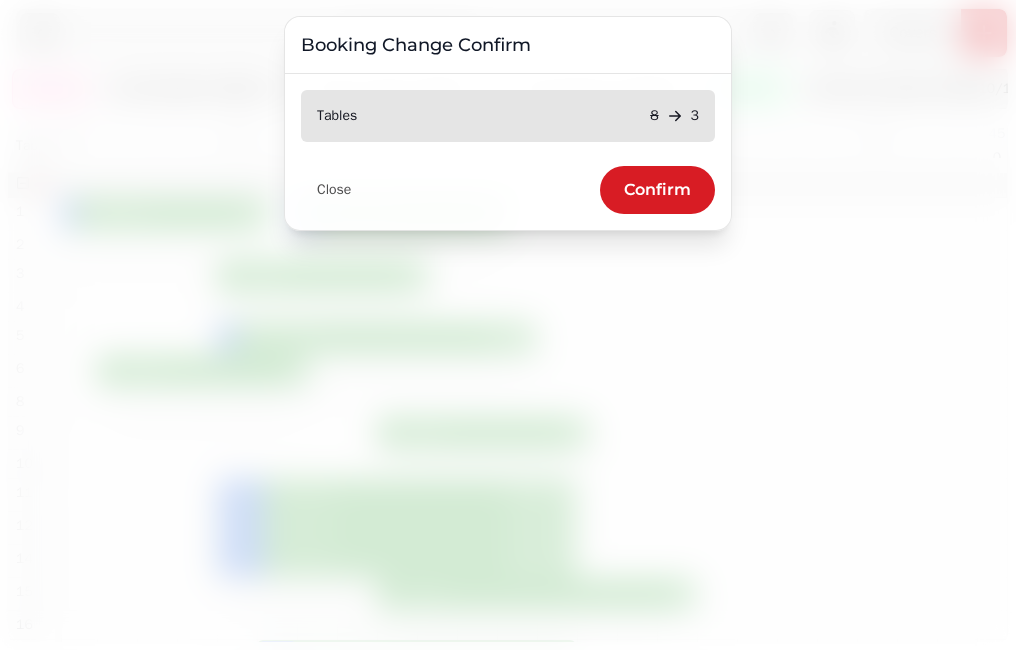 click on "Confirm" at bounding box center [657, 190] 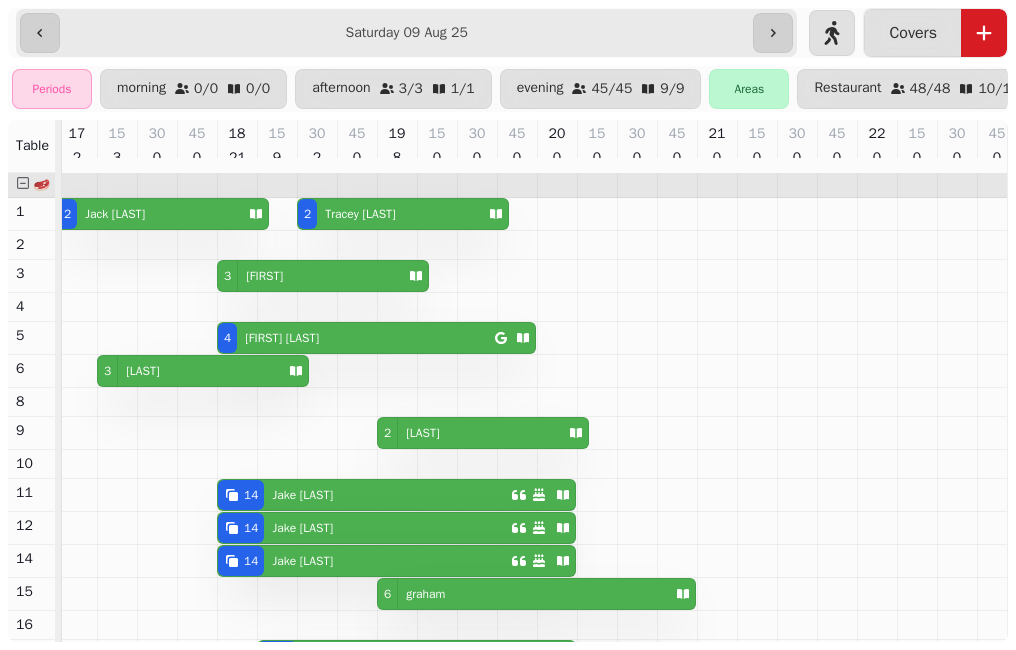 scroll, scrollTop: 263, scrollLeft: 805, axis: both 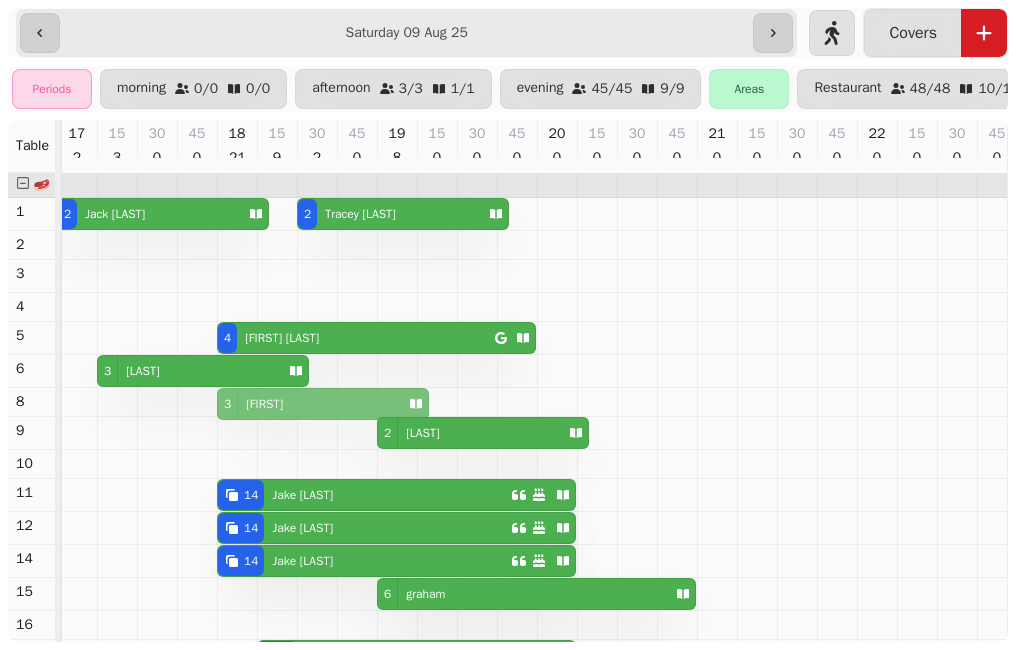 drag, startPoint x: 317, startPoint y: 274, endPoint x: 303, endPoint y: 405, distance: 131.74597 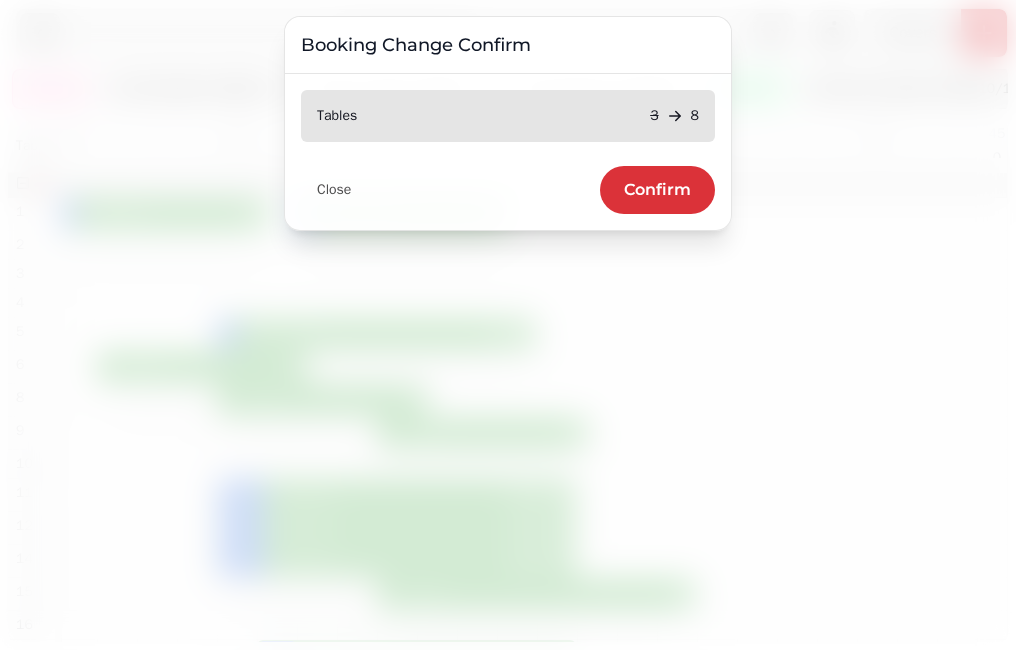 click on "Confirm" at bounding box center [657, 190] 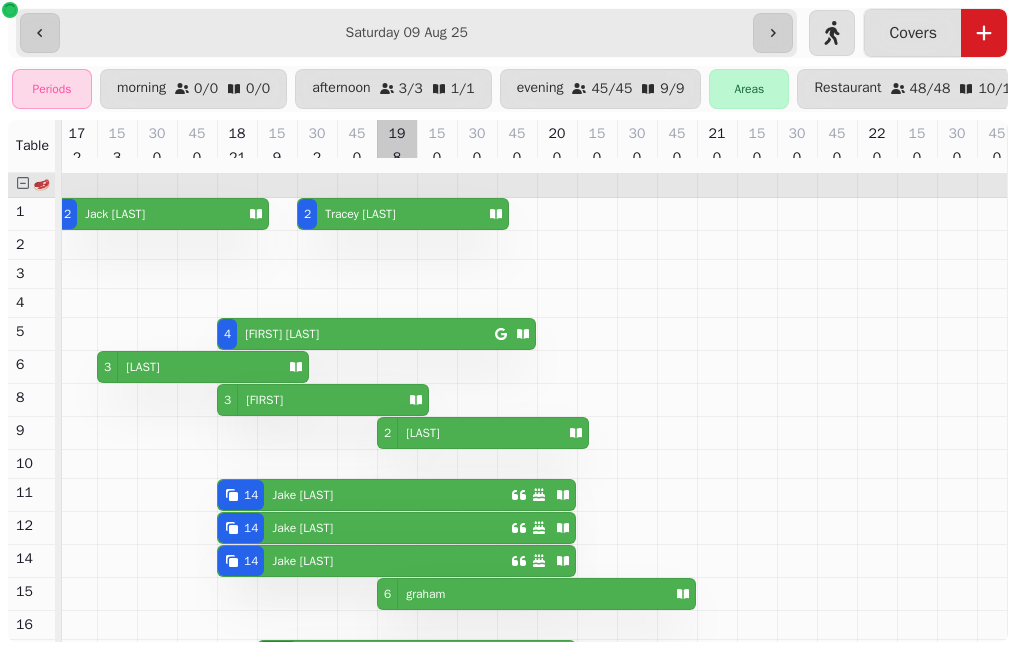 scroll, scrollTop: 263, scrollLeft: 805, axis: both 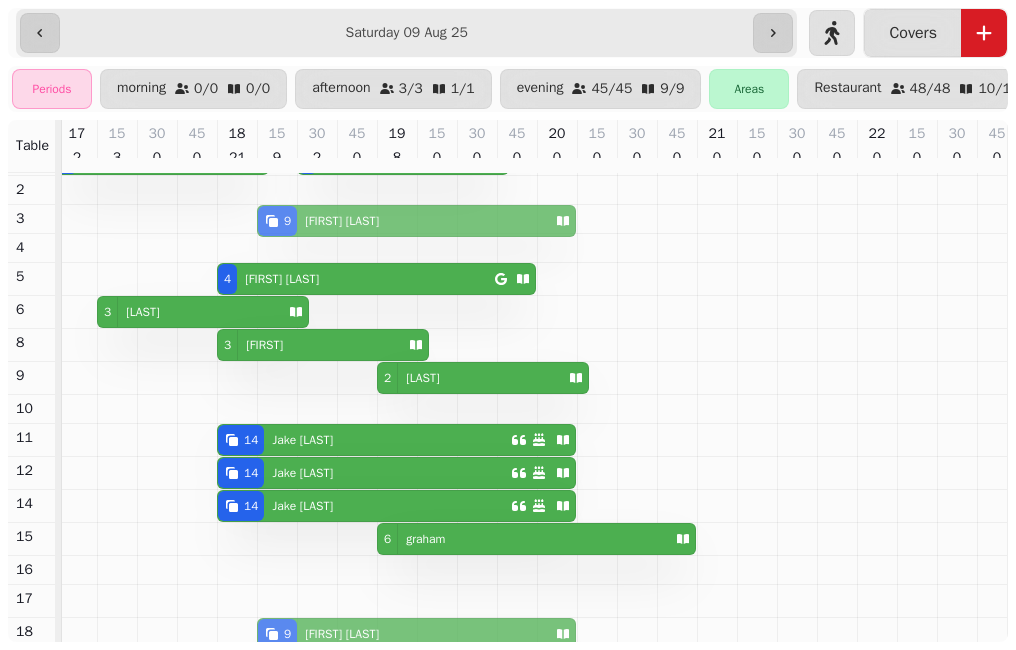 drag, startPoint x: 392, startPoint y: 603, endPoint x: 382, endPoint y: 224, distance: 379.1319 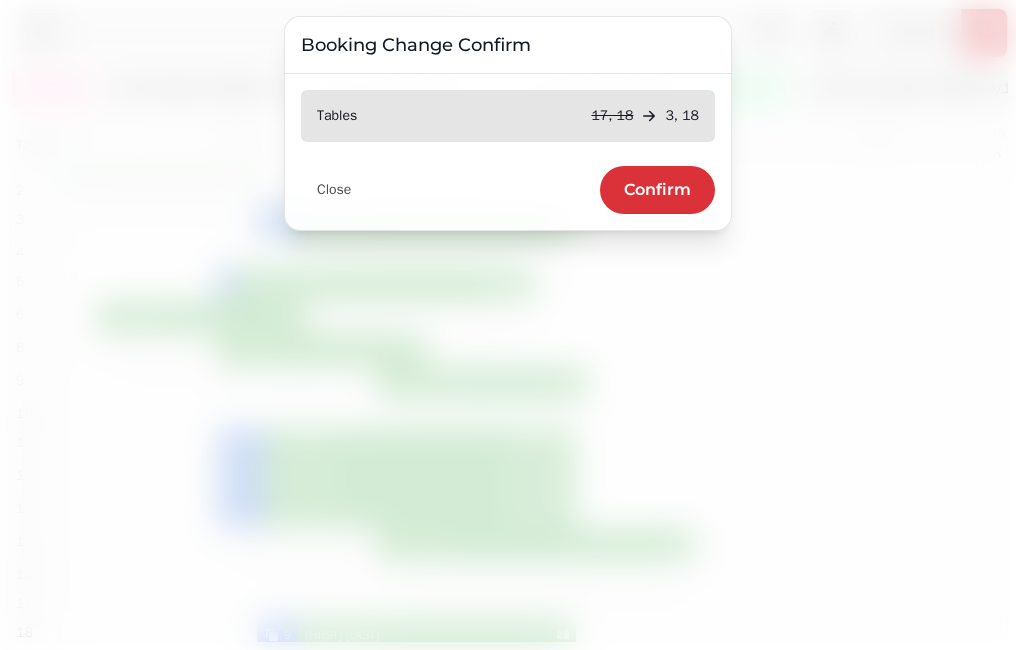 click on "Confirm" at bounding box center (657, 190) 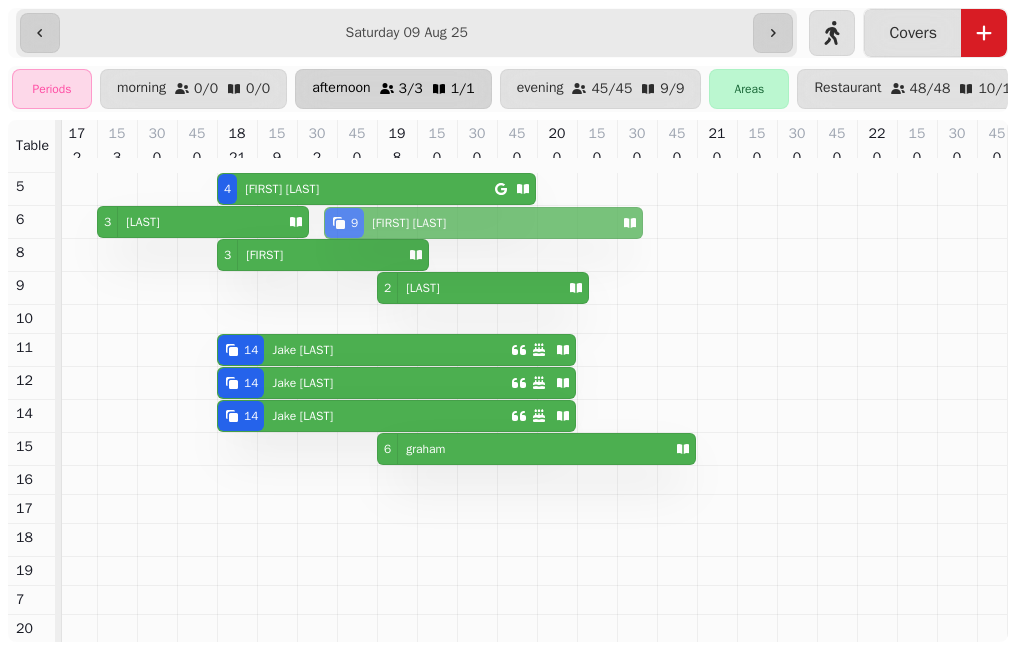 drag, startPoint x: 407, startPoint y: 545, endPoint x: 466, endPoint y: 102, distance: 446.91162 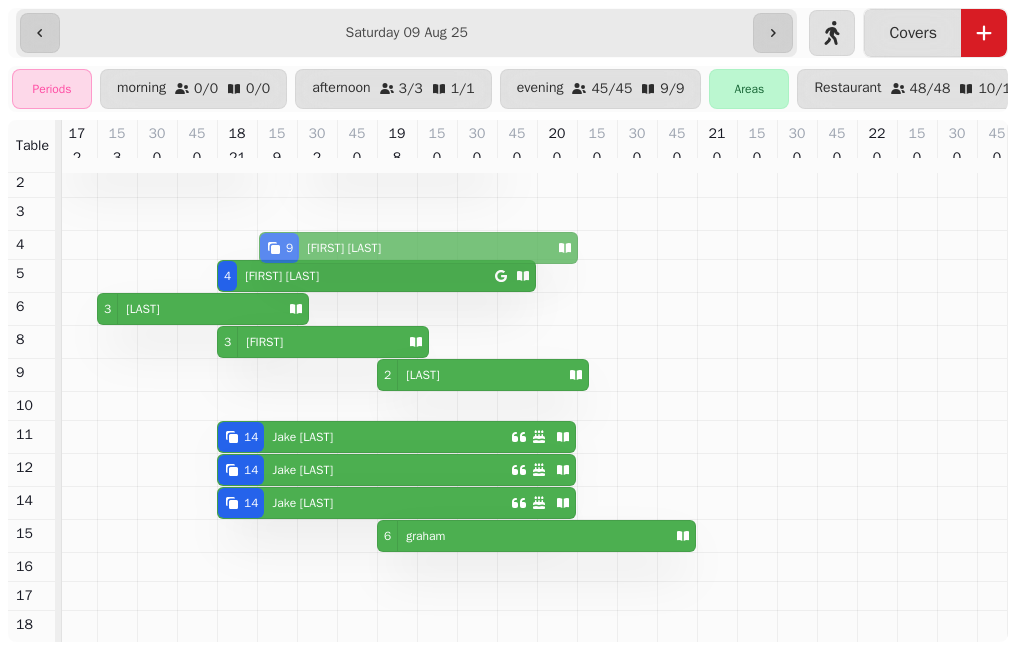 drag, startPoint x: 468, startPoint y: 621, endPoint x: 462, endPoint y: 112, distance: 509.03537 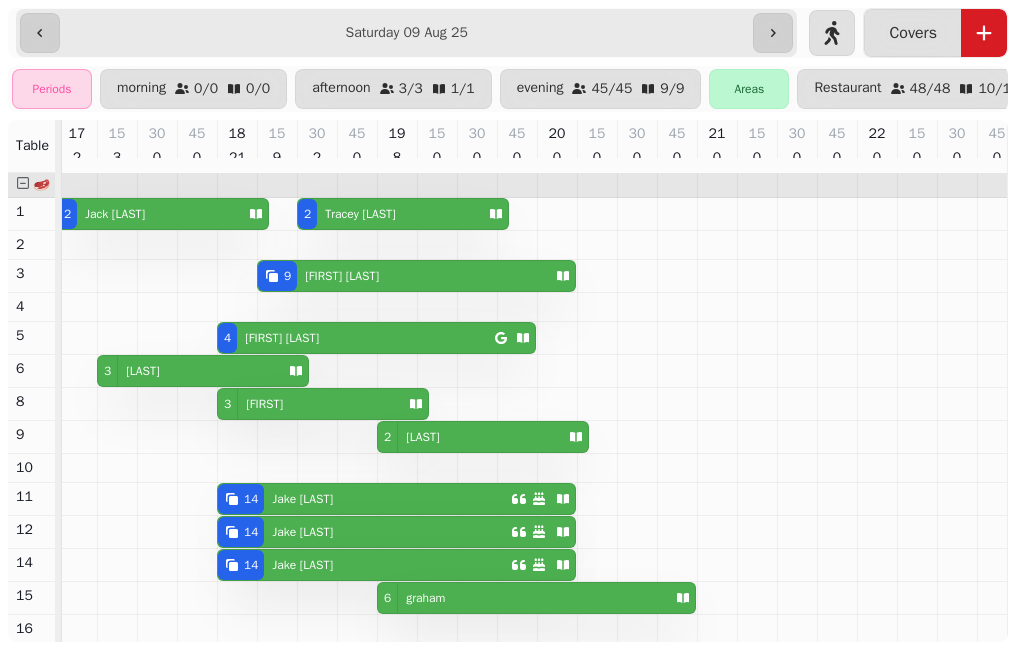 scroll, scrollTop: 18, scrollLeft: 805, axis: both 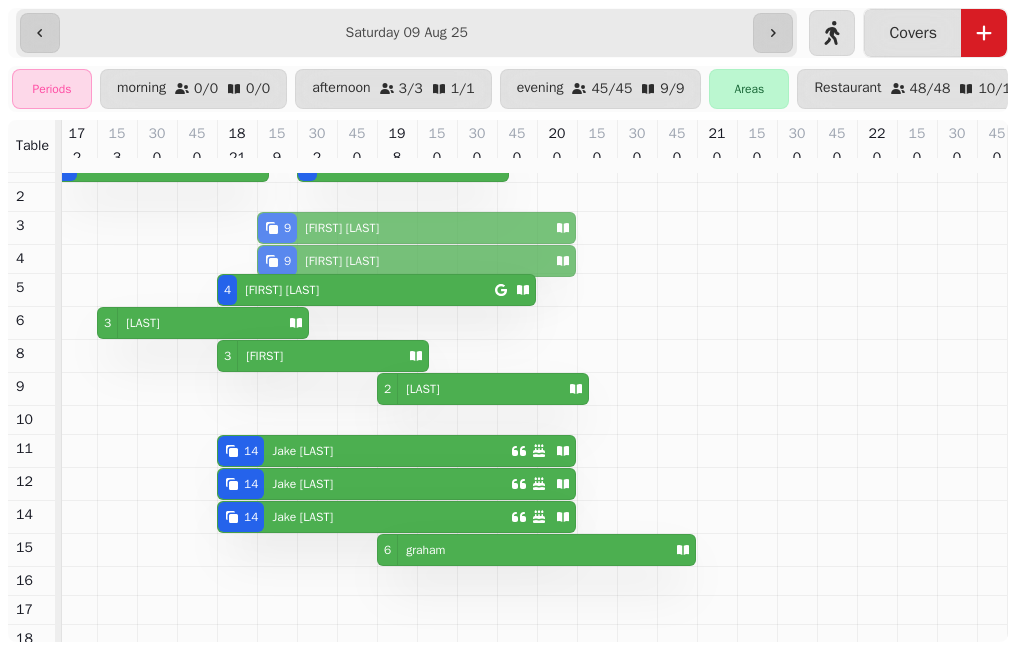 drag, startPoint x: 403, startPoint y: 606, endPoint x: 392, endPoint y: 260, distance: 346.1748 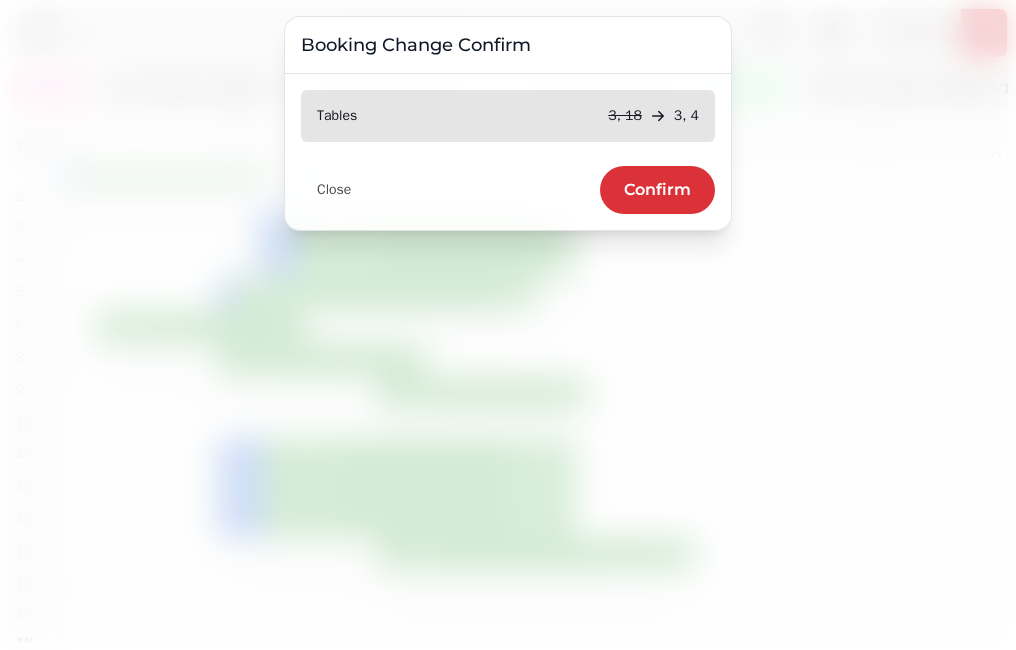 click on "Confirm" at bounding box center [657, 190] 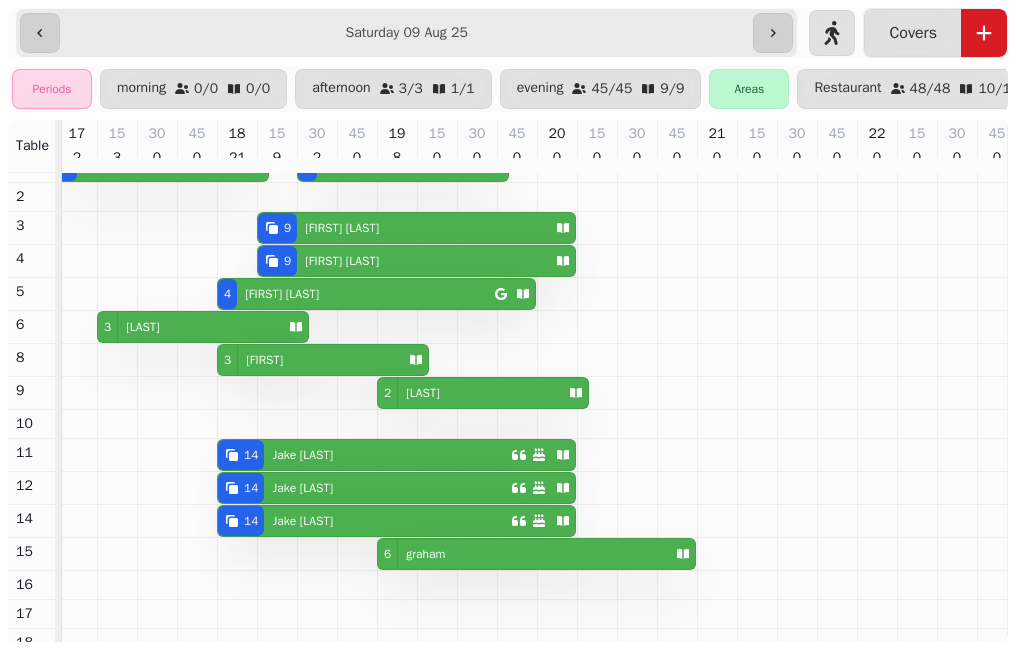 scroll, scrollTop: 248, scrollLeft: 805, axis: both 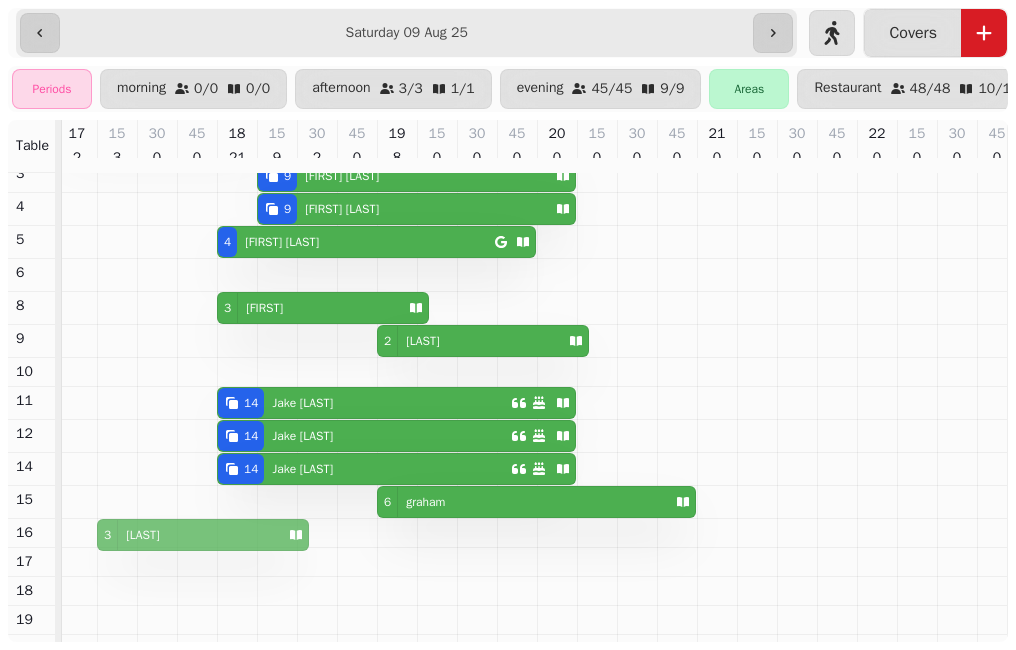 drag, startPoint x: 201, startPoint y: 276, endPoint x: 218, endPoint y: 534, distance: 258.55948 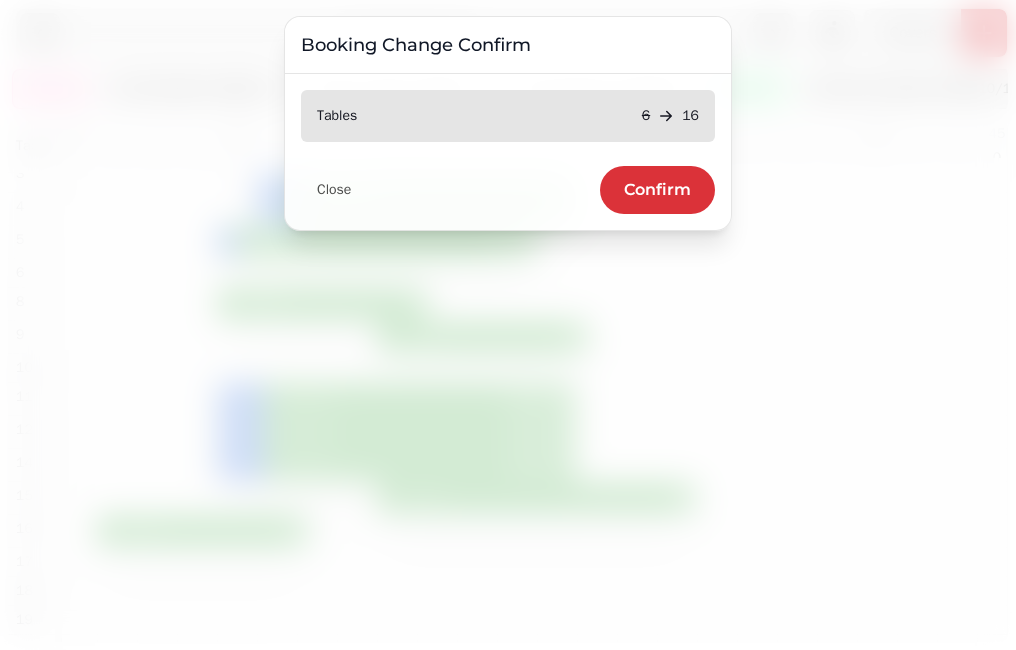 click on "Confirm" at bounding box center [657, 190] 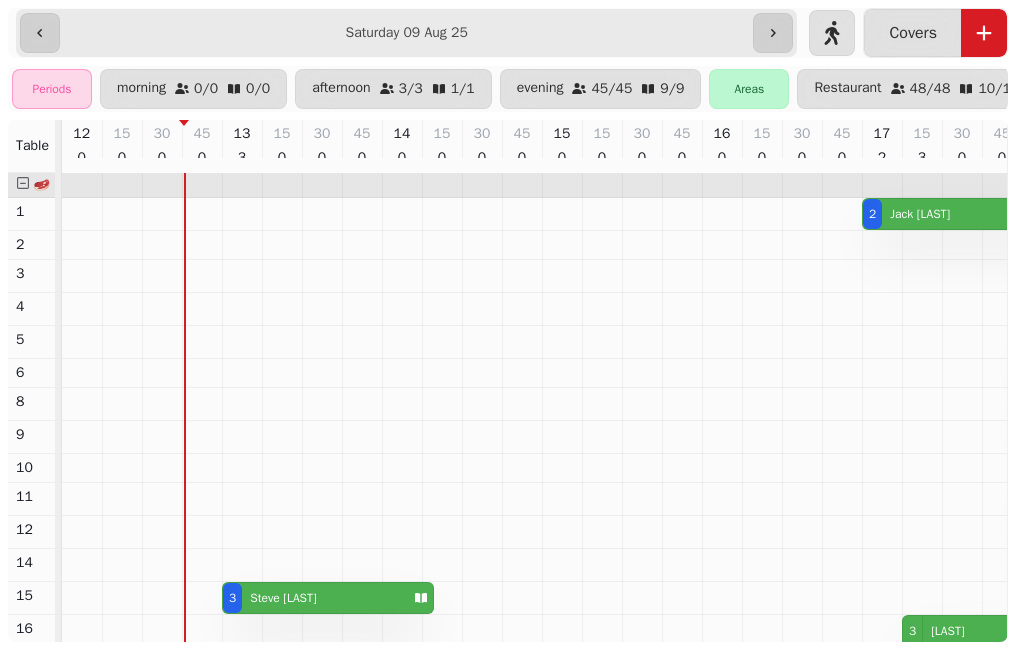 click on "[FIRST] [LAST]" at bounding box center (283, 598) 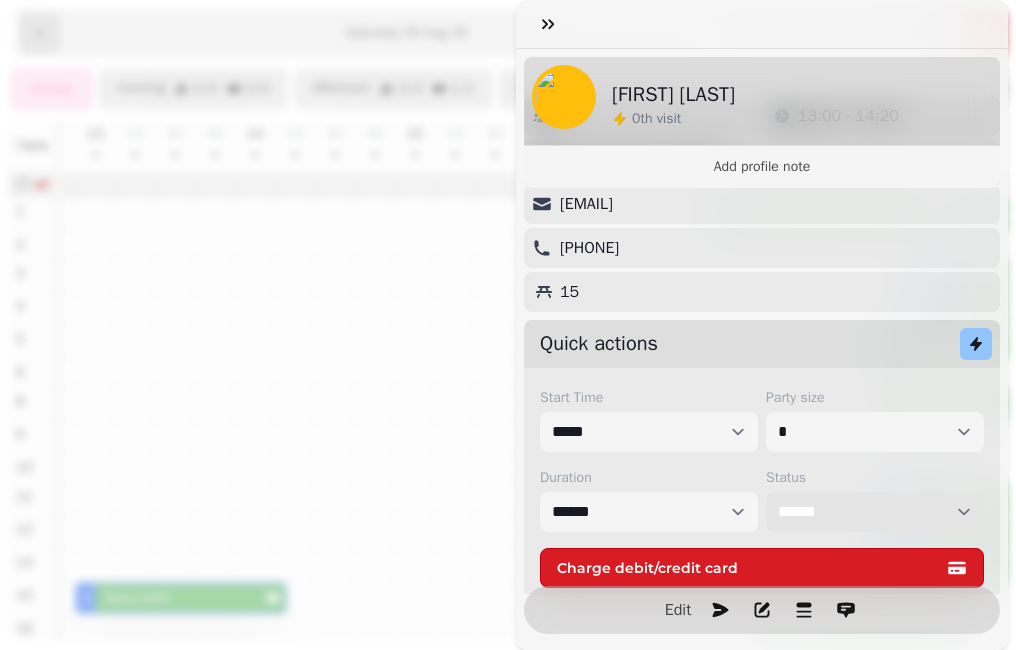 click on "**********" at bounding box center (875, 512) 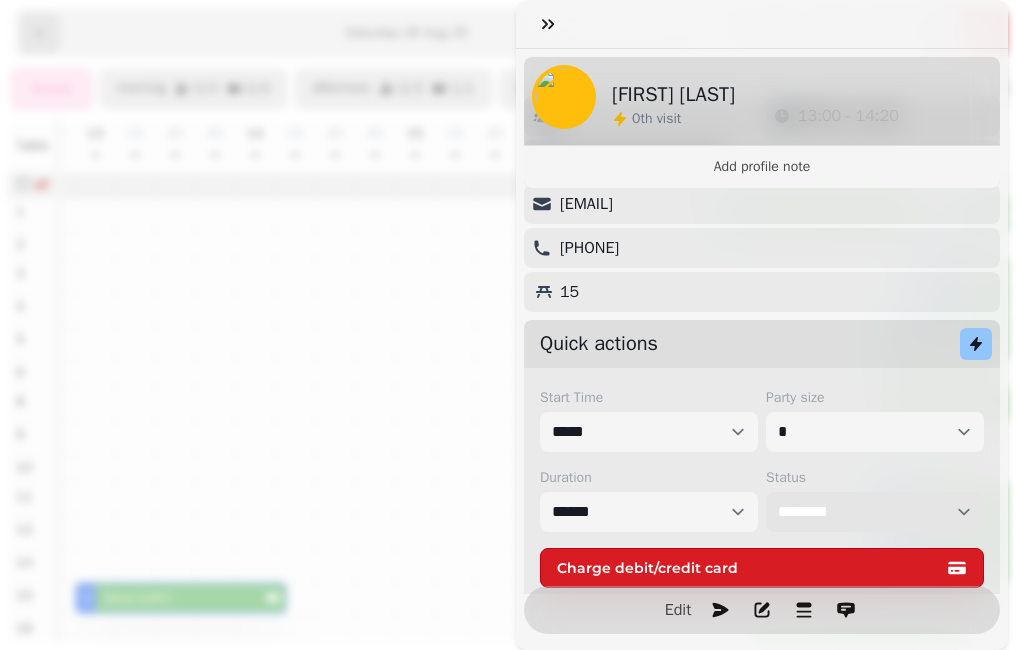 click on "**********" at bounding box center [875, 512] 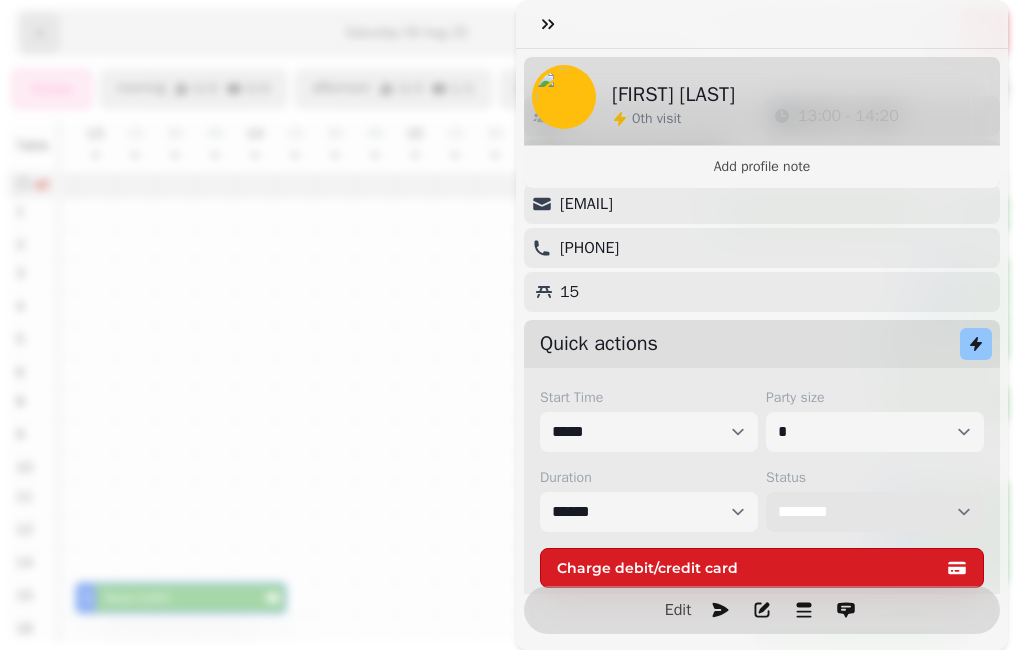 select on "********" 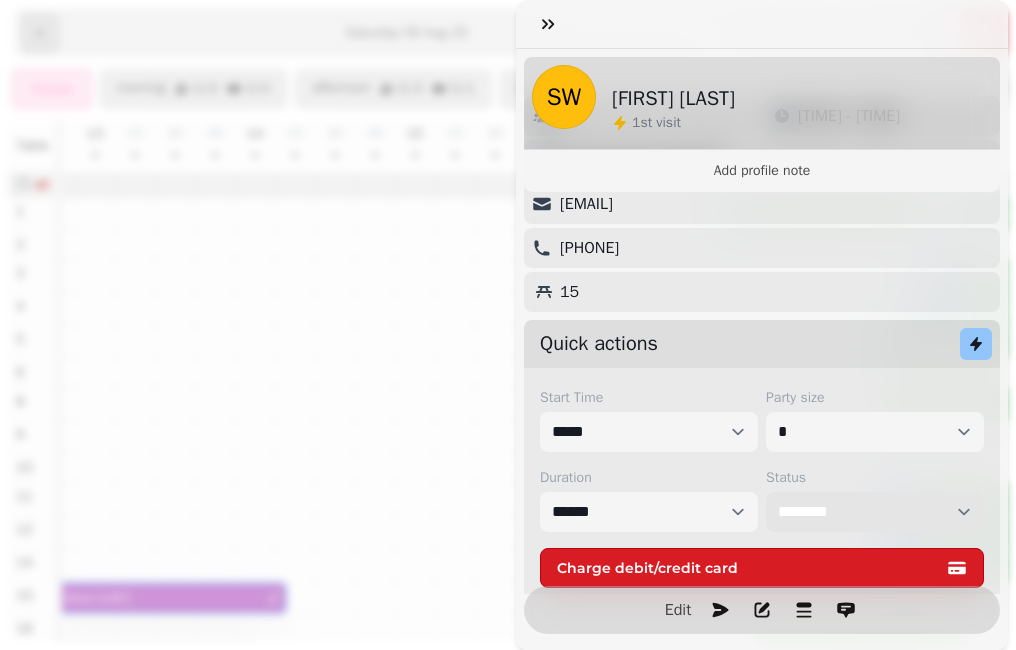 select on "**********" 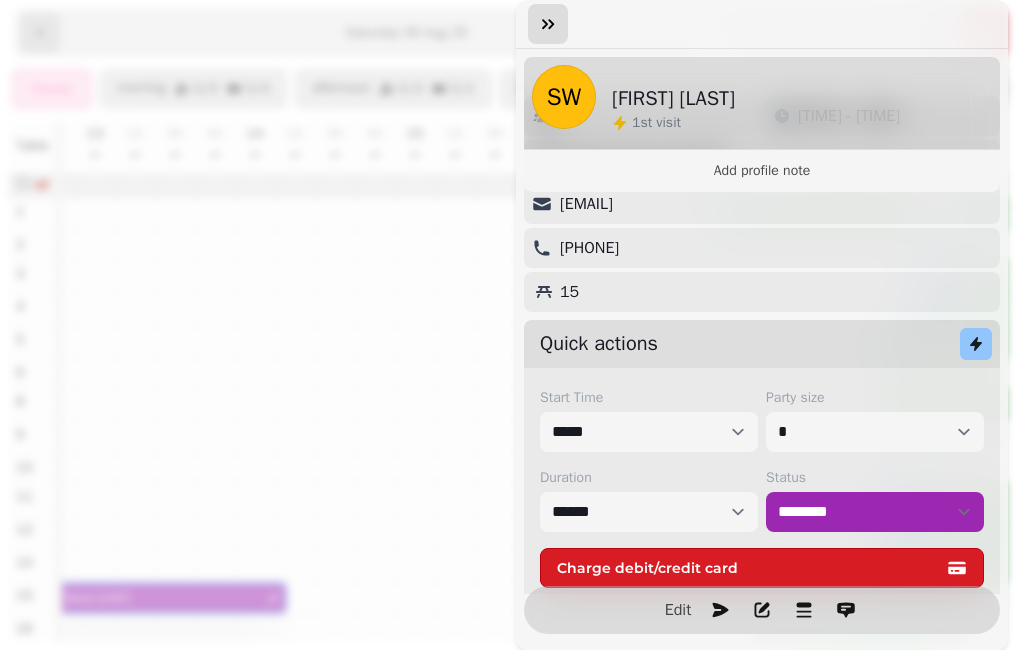click 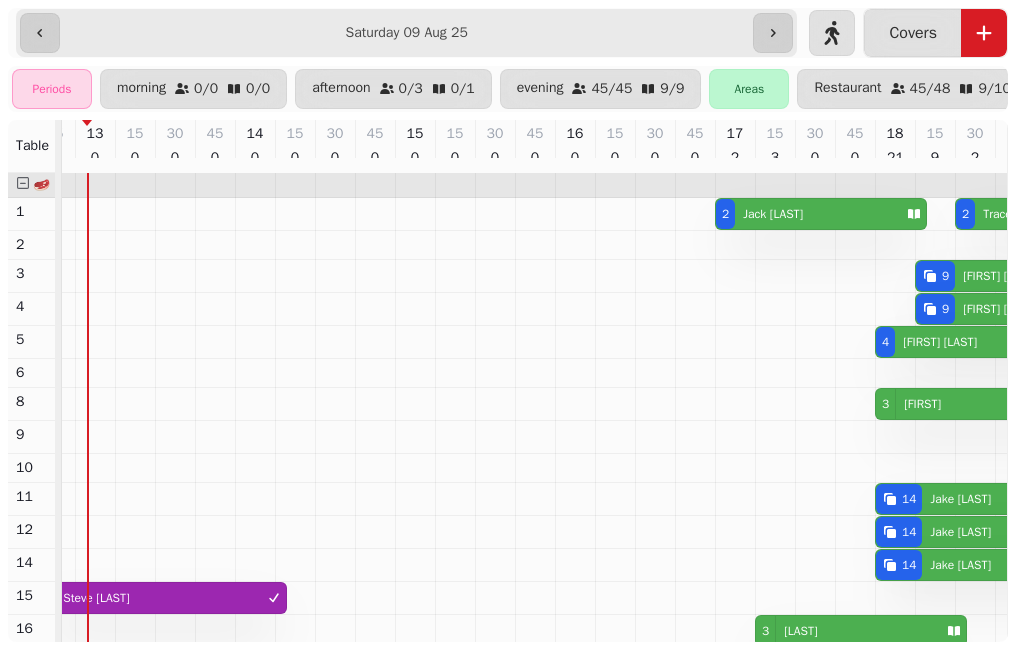 scroll, scrollTop: 0, scrollLeft: 275, axis: horizontal 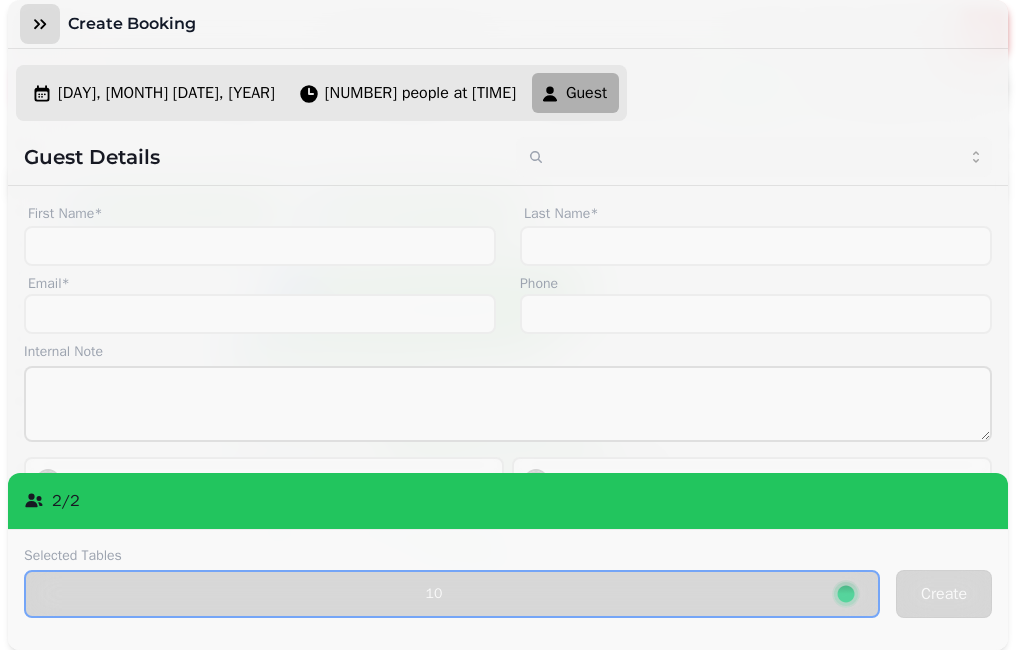 click 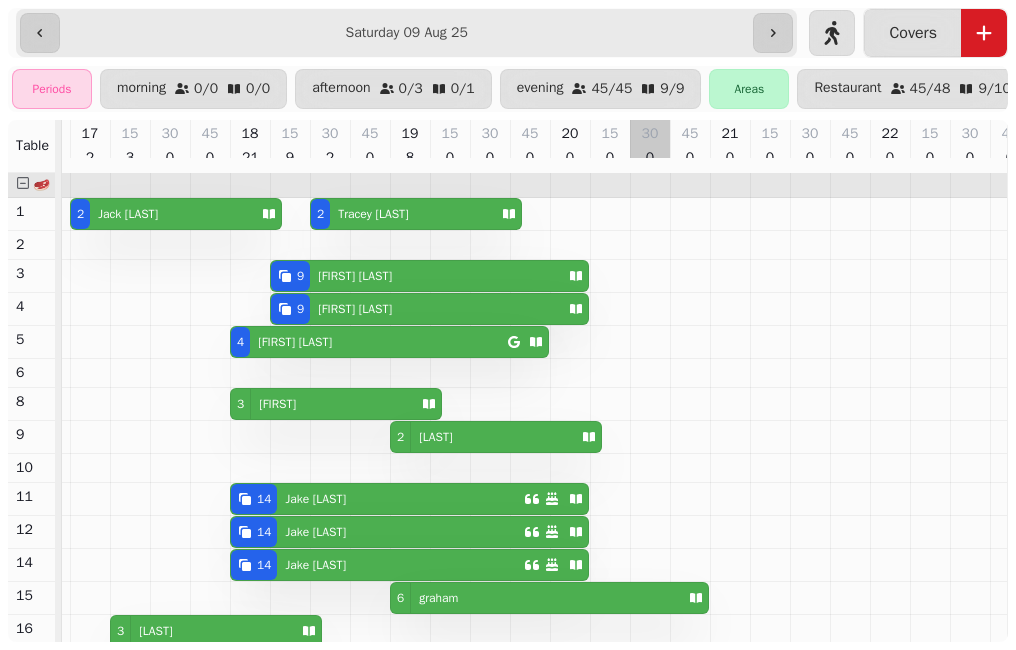 scroll, scrollTop: 104, scrollLeft: 792, axis: both 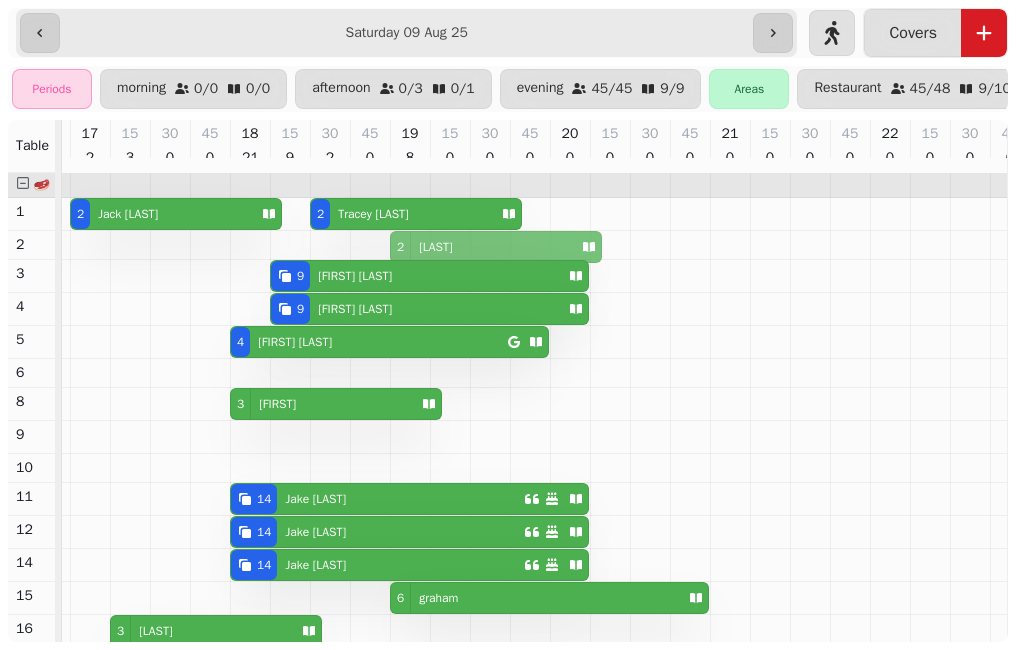 drag, startPoint x: 470, startPoint y: 447, endPoint x: 480, endPoint y: 248, distance: 199.2511 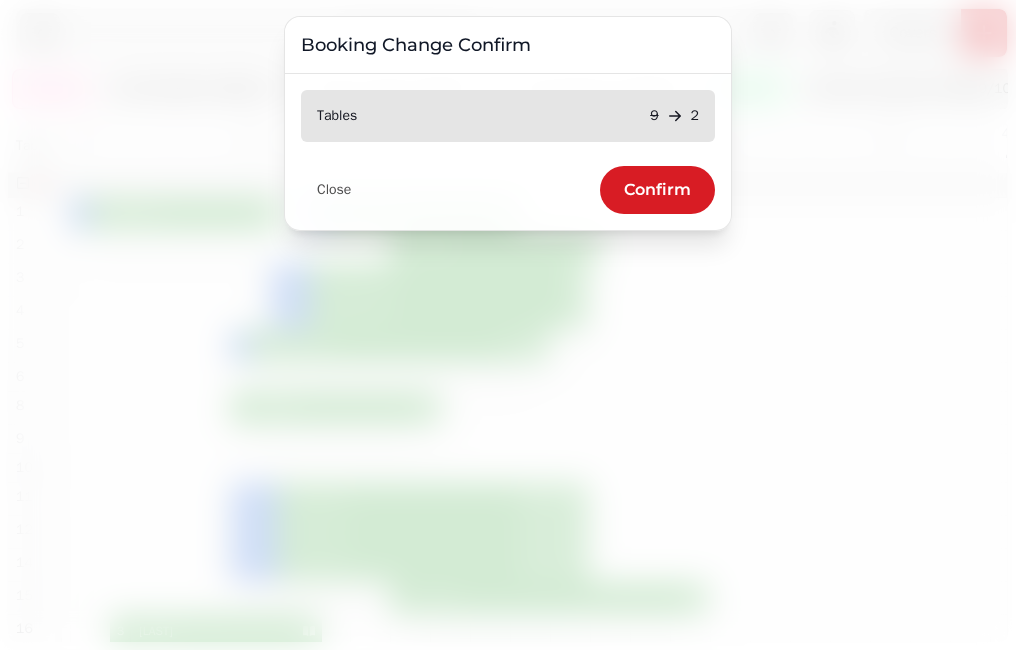 click on "Confirm" at bounding box center (657, 190) 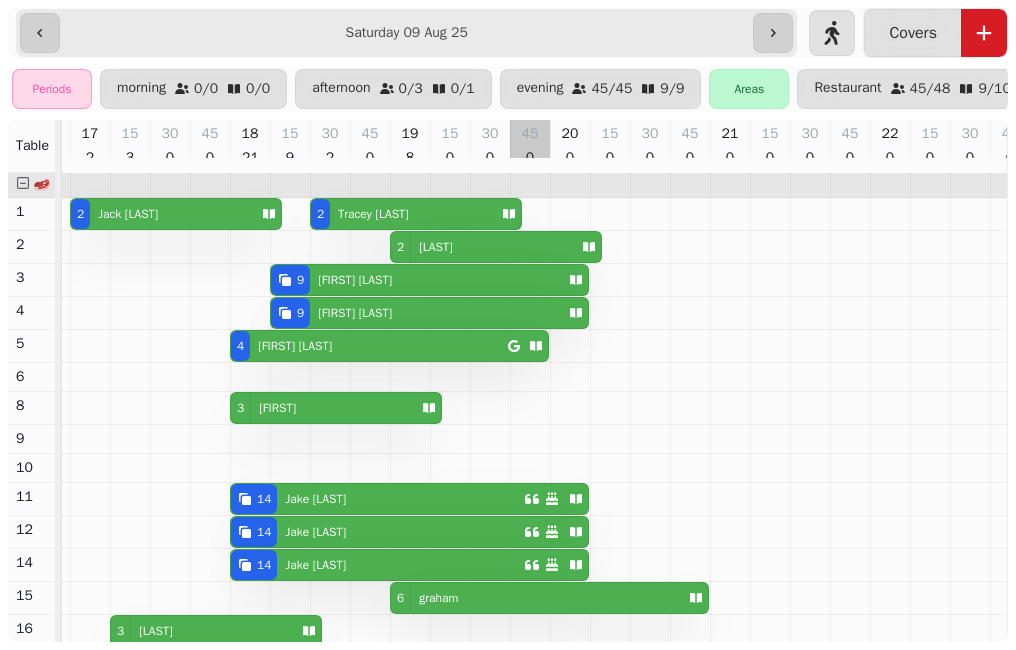 scroll, scrollTop: 73, scrollLeft: 792, axis: both 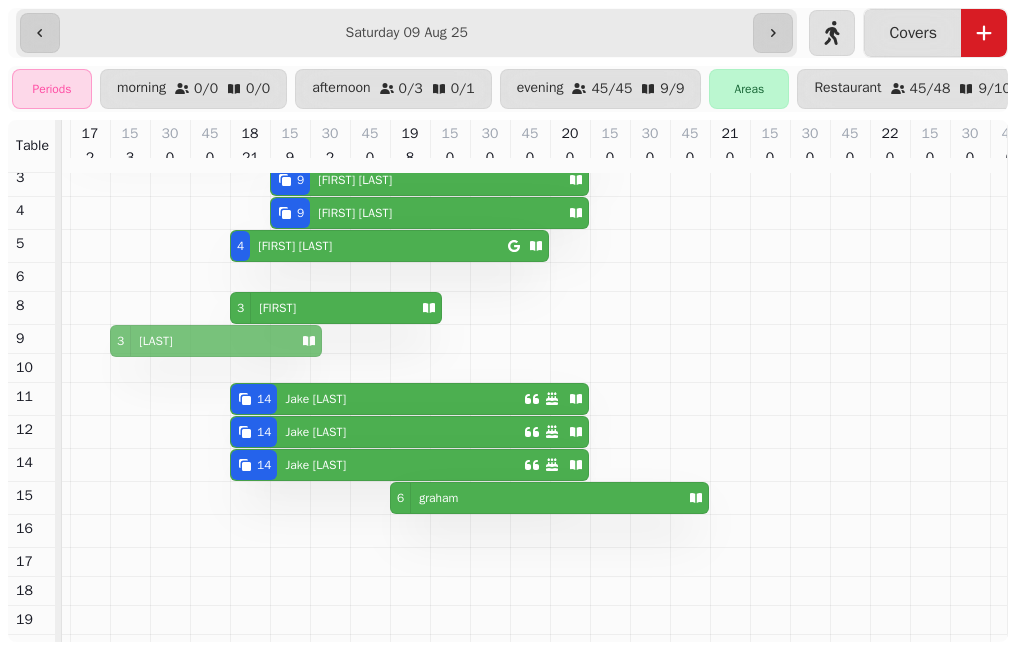 drag, startPoint x: 201, startPoint y: 543, endPoint x: 199, endPoint y: 351, distance: 192.01042 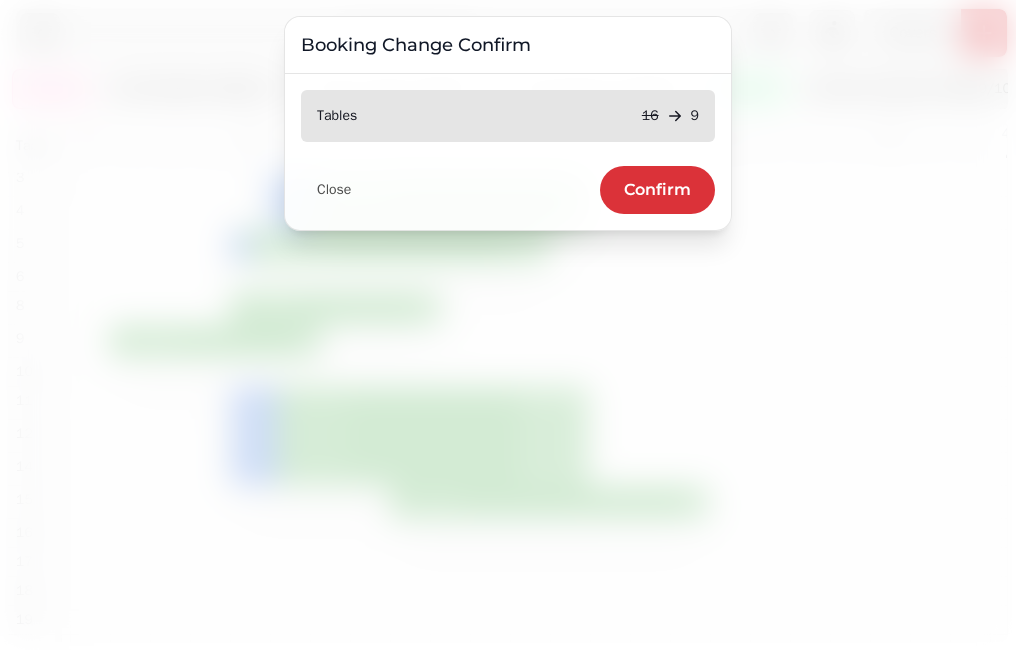 click on "Confirm" at bounding box center [657, 190] 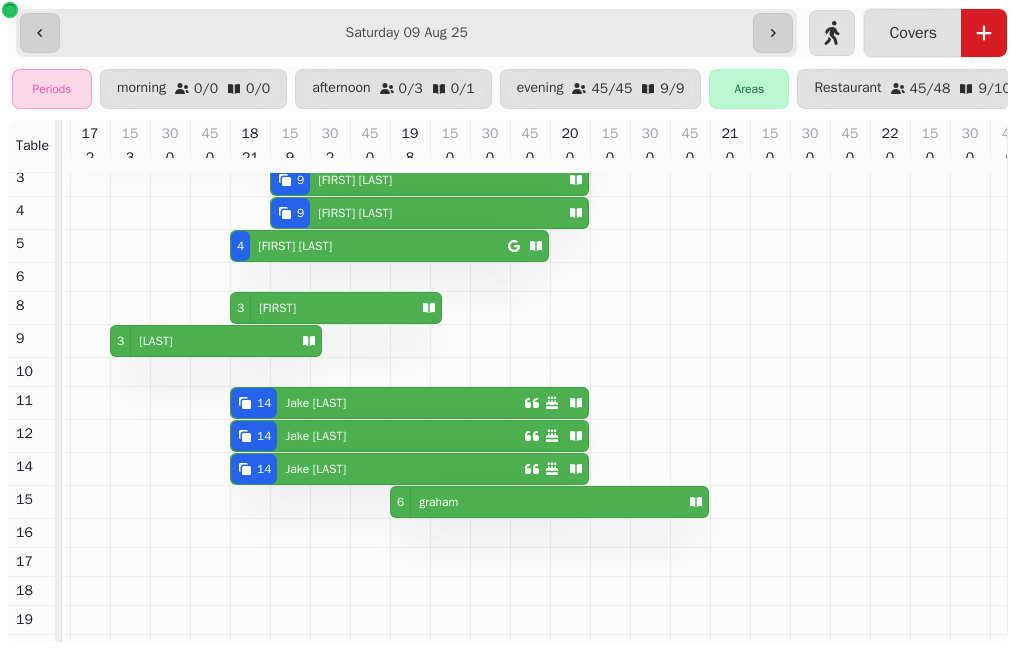 scroll, scrollTop: 0, scrollLeft: 792, axis: horizontal 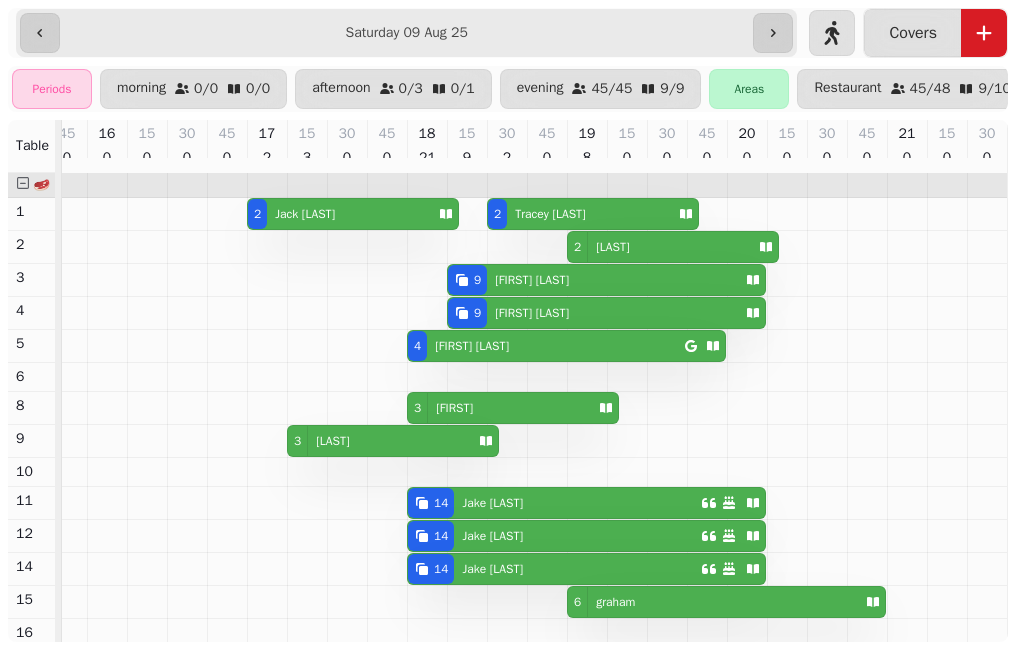 click on "[FIRST] [LAST]" at bounding box center [554, 503] 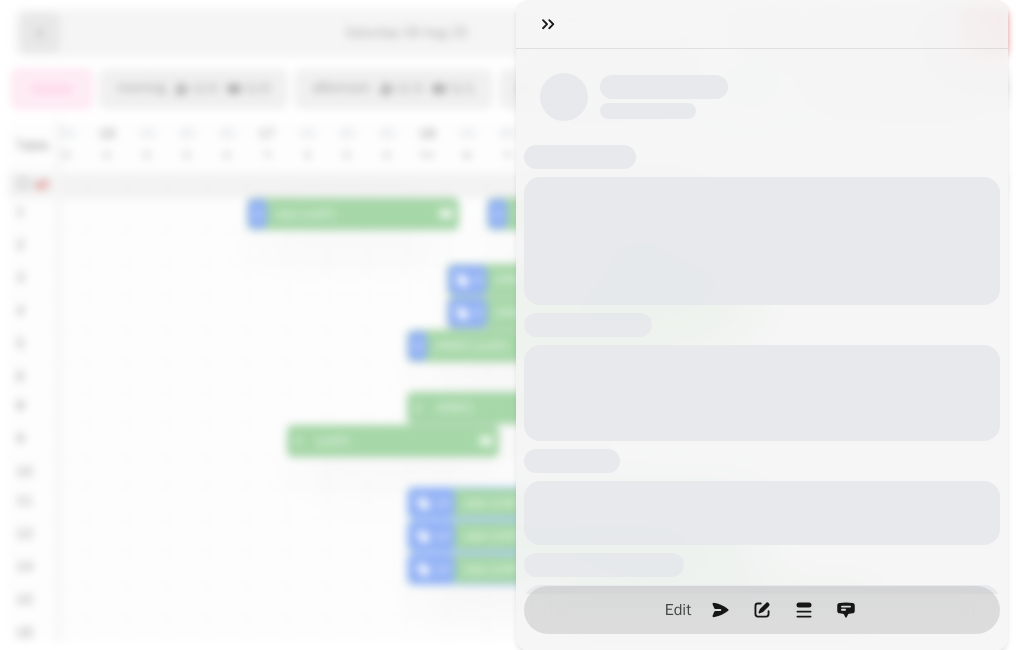 scroll, scrollTop: 0, scrollLeft: 870, axis: horizontal 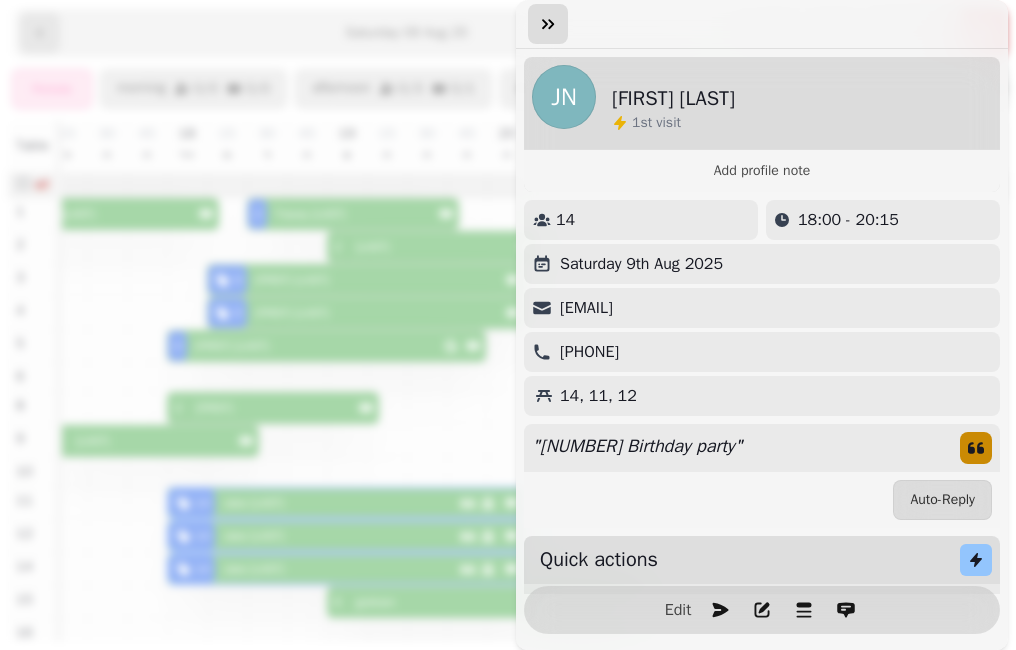 click 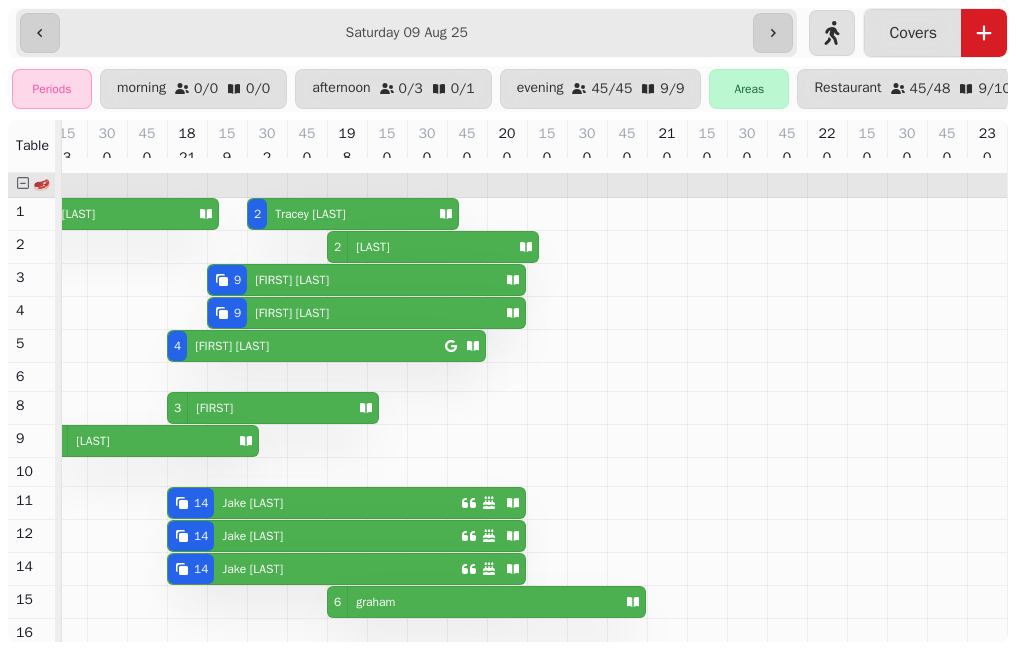 scroll, scrollTop: 0, scrollLeft: 854, axis: horizontal 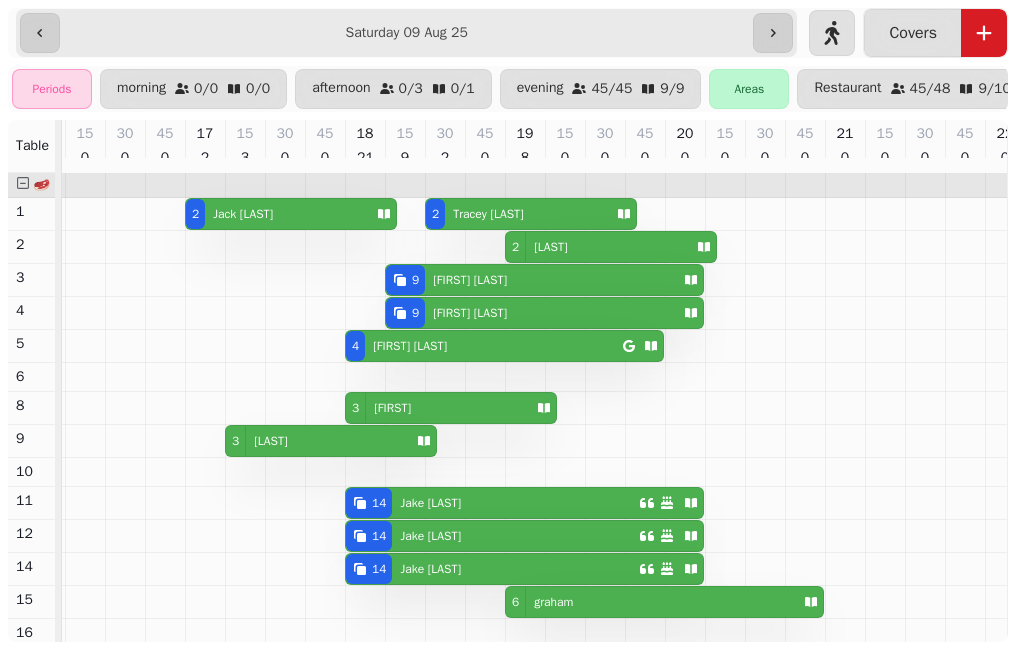 click on "[FIRST]" at bounding box center [388, 408] 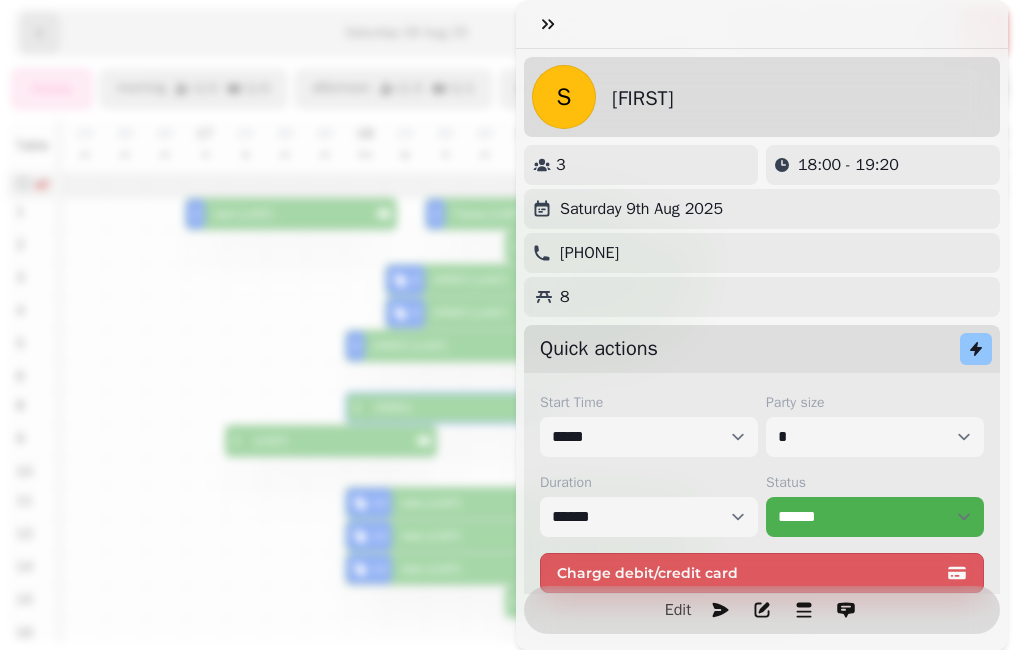scroll, scrollTop: 0, scrollLeft: 870, axis: horizontal 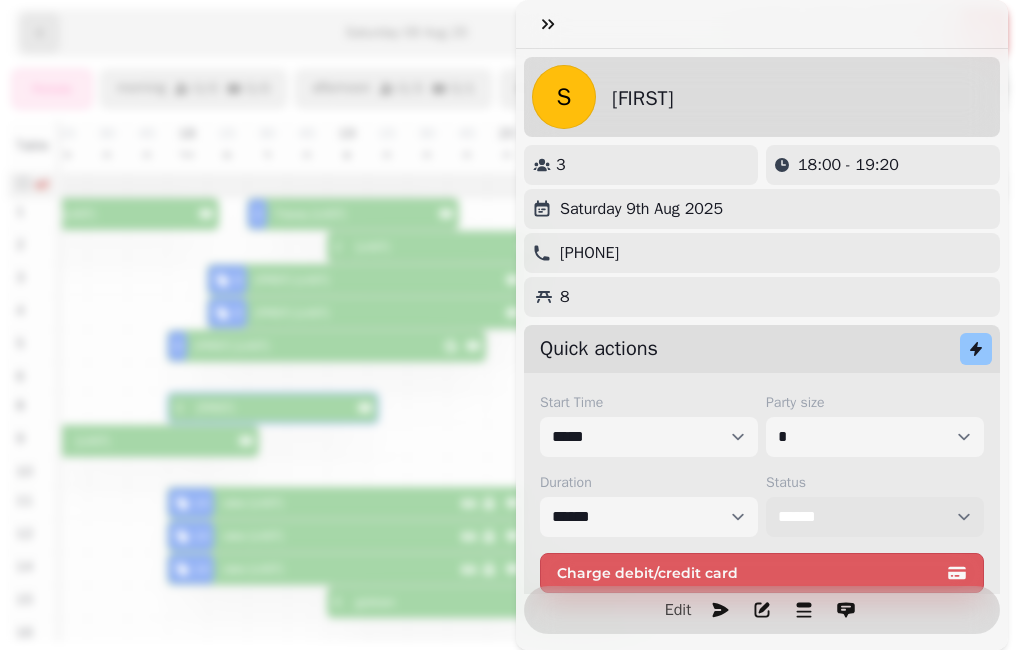 click on "**********" at bounding box center (875, 517) 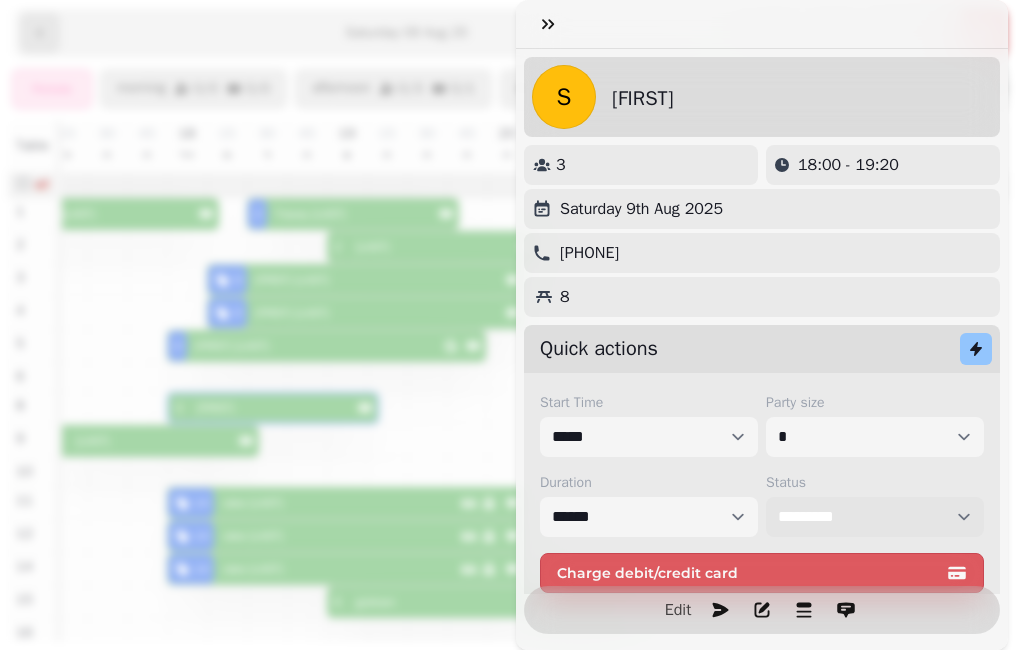 click on "**********" at bounding box center (875, 517) 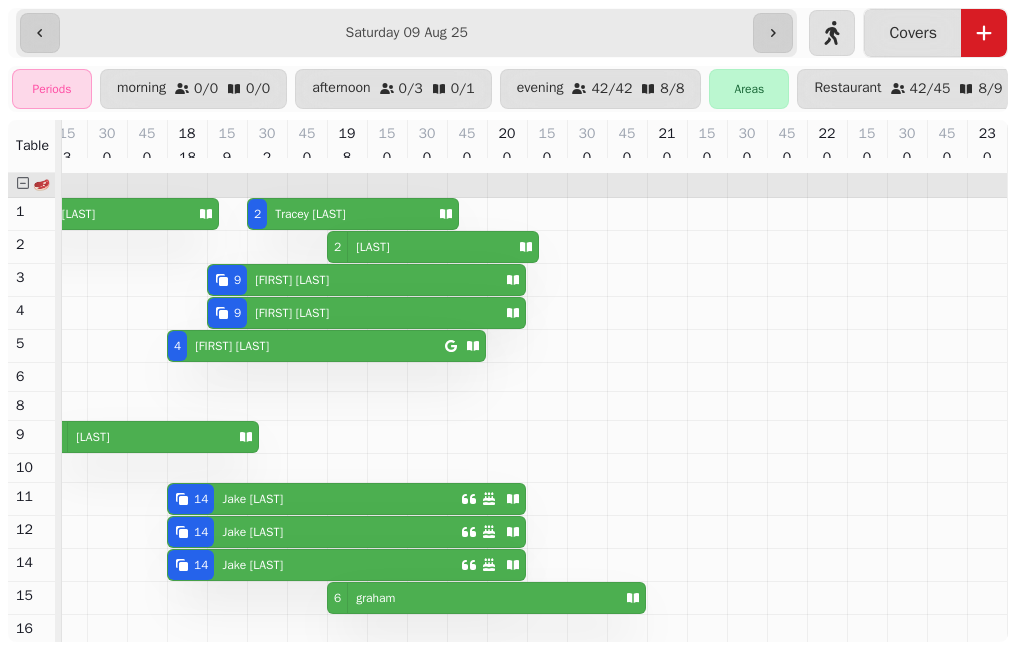 scroll, scrollTop: 0, scrollLeft: 737, axis: horizontal 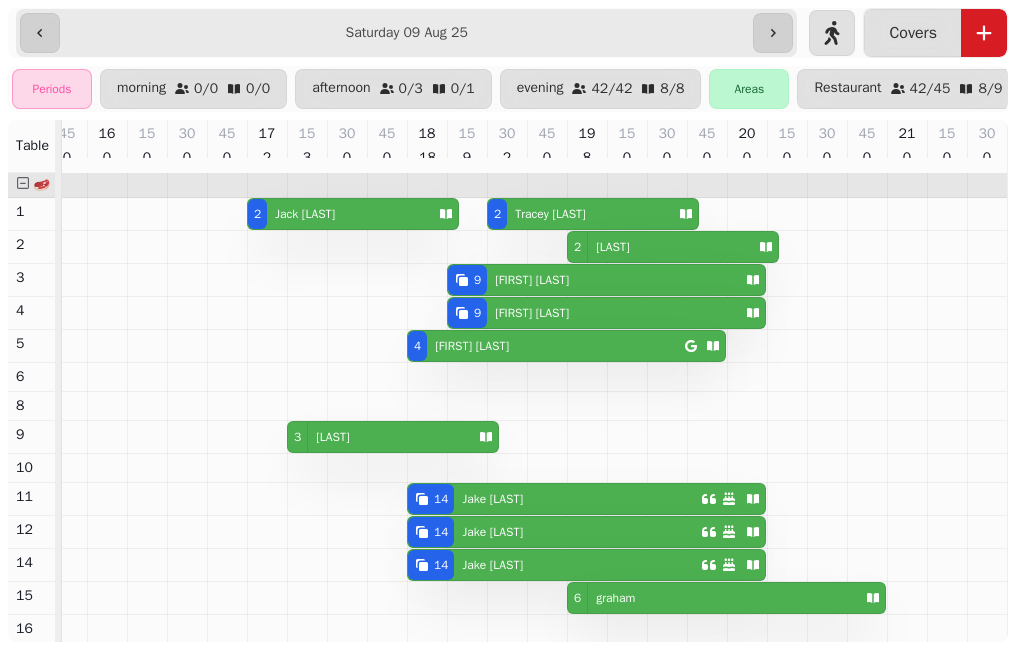 click at bounding box center [587, 524] 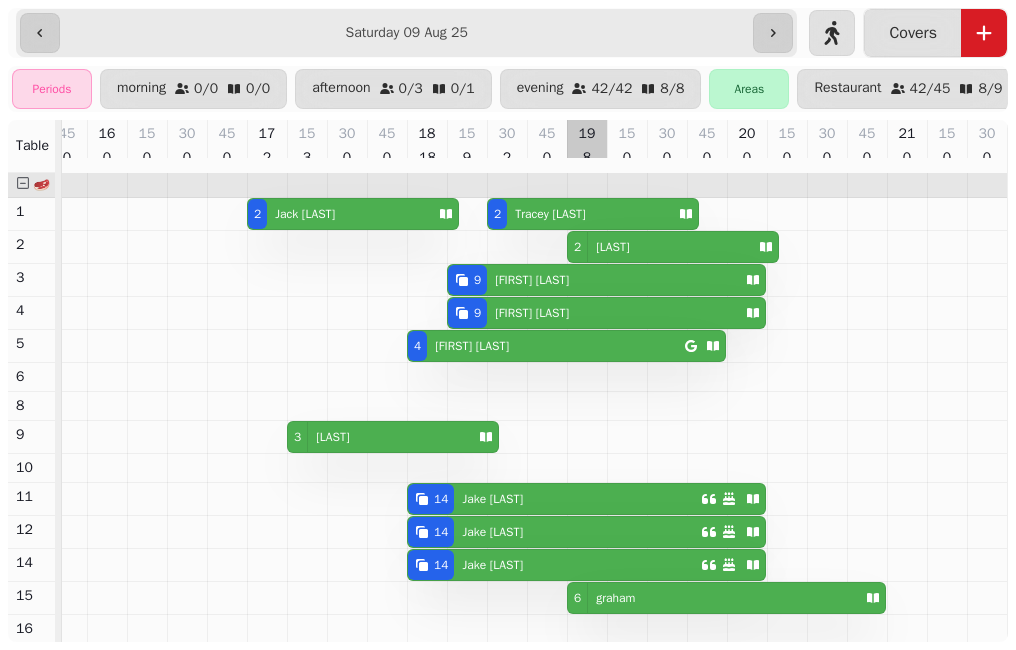 click on "[FIRST] [LAST]" at bounding box center [554, 499] 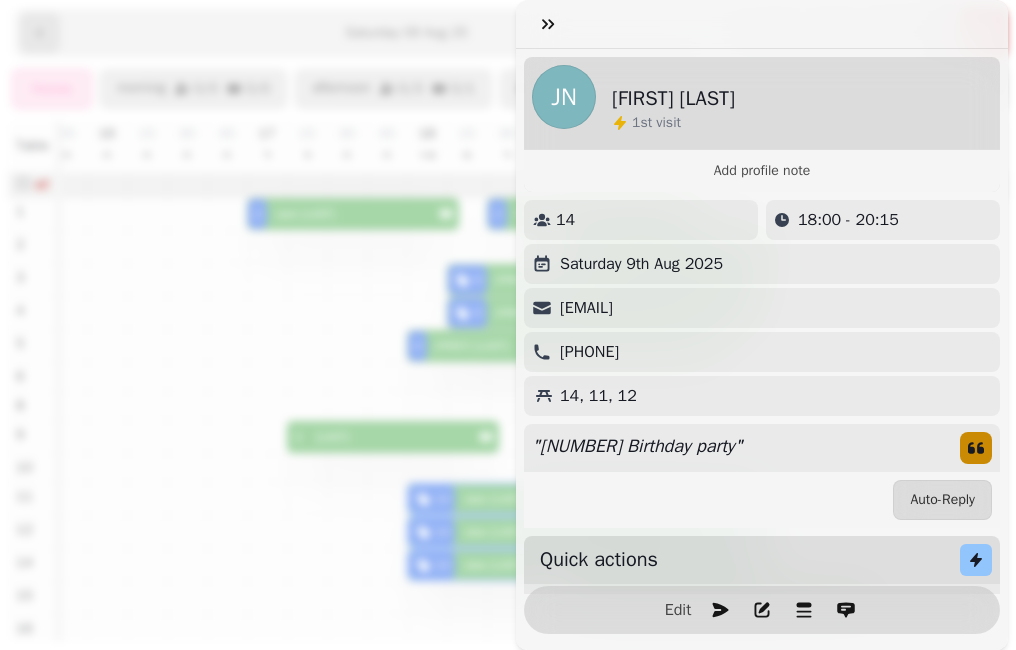 scroll, scrollTop: 0, scrollLeft: 870, axis: horizontal 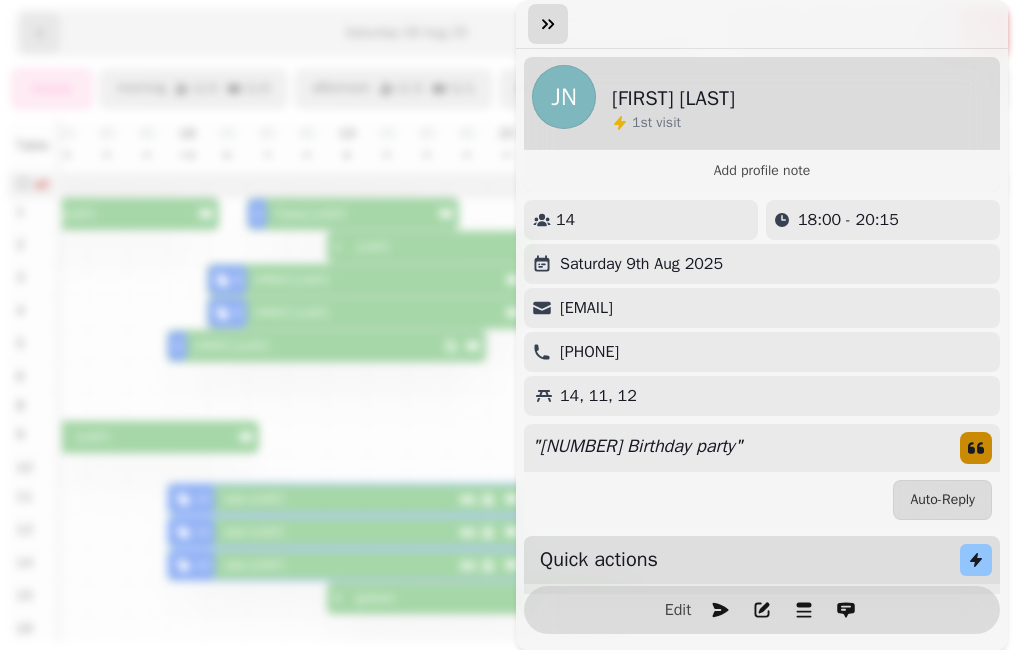 click 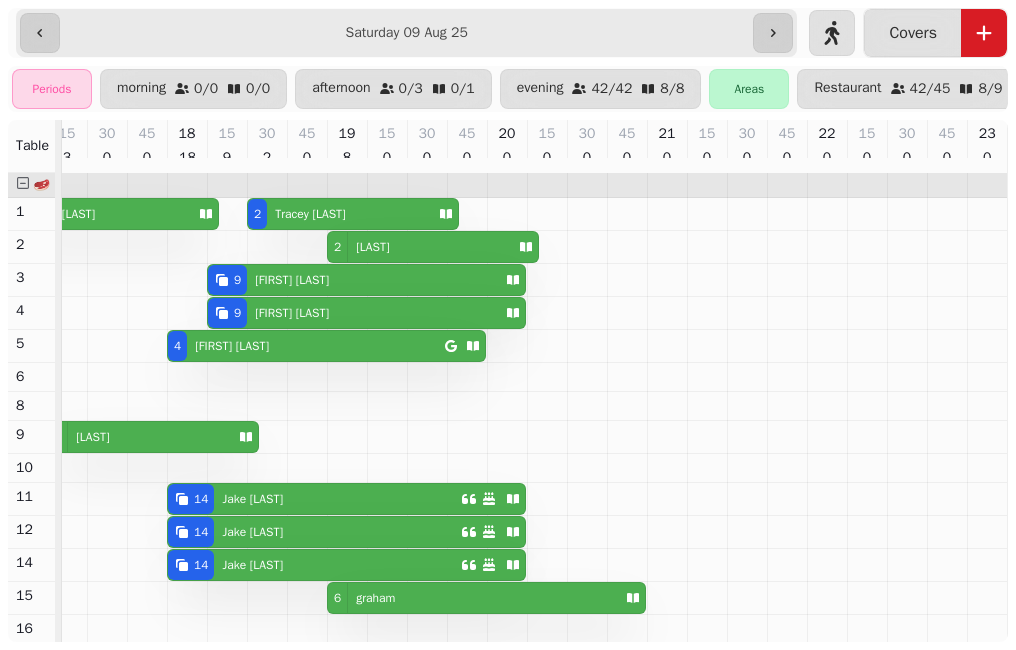 scroll, scrollTop: 0, scrollLeft: 632, axis: horizontal 